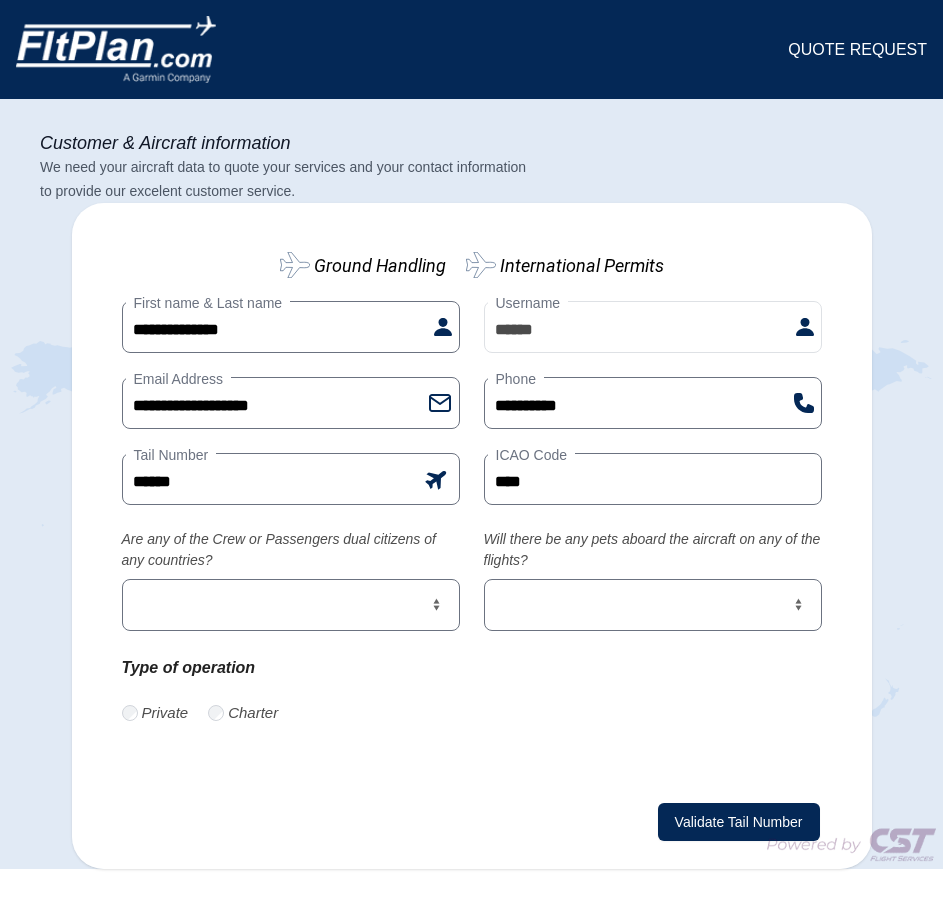 scroll, scrollTop: 0, scrollLeft: 0, axis: both 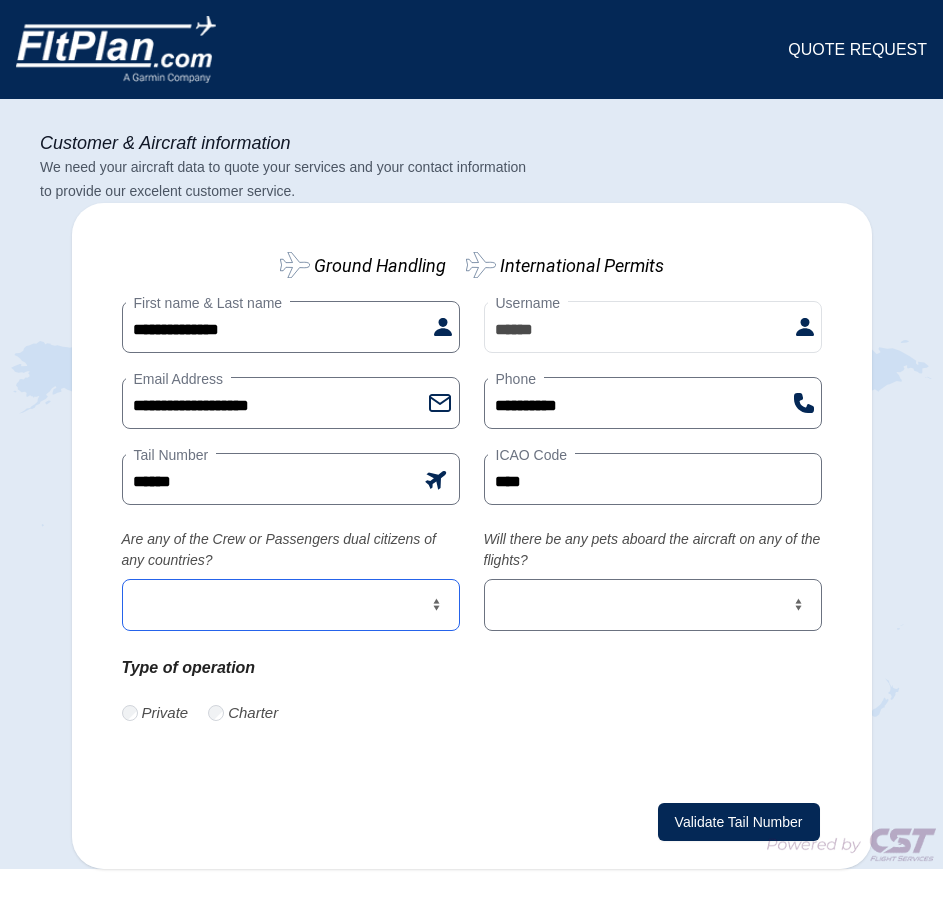 click on "*** **" at bounding box center [291, 605] 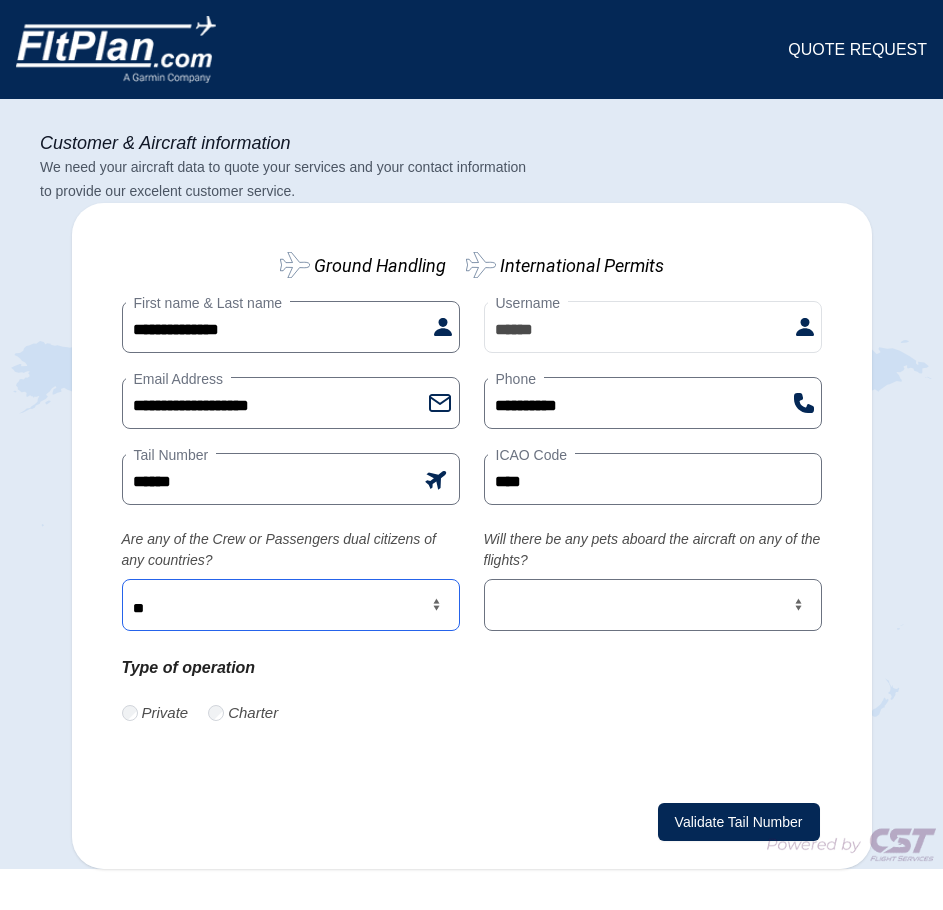 click on "*** **" at bounding box center (291, 605) 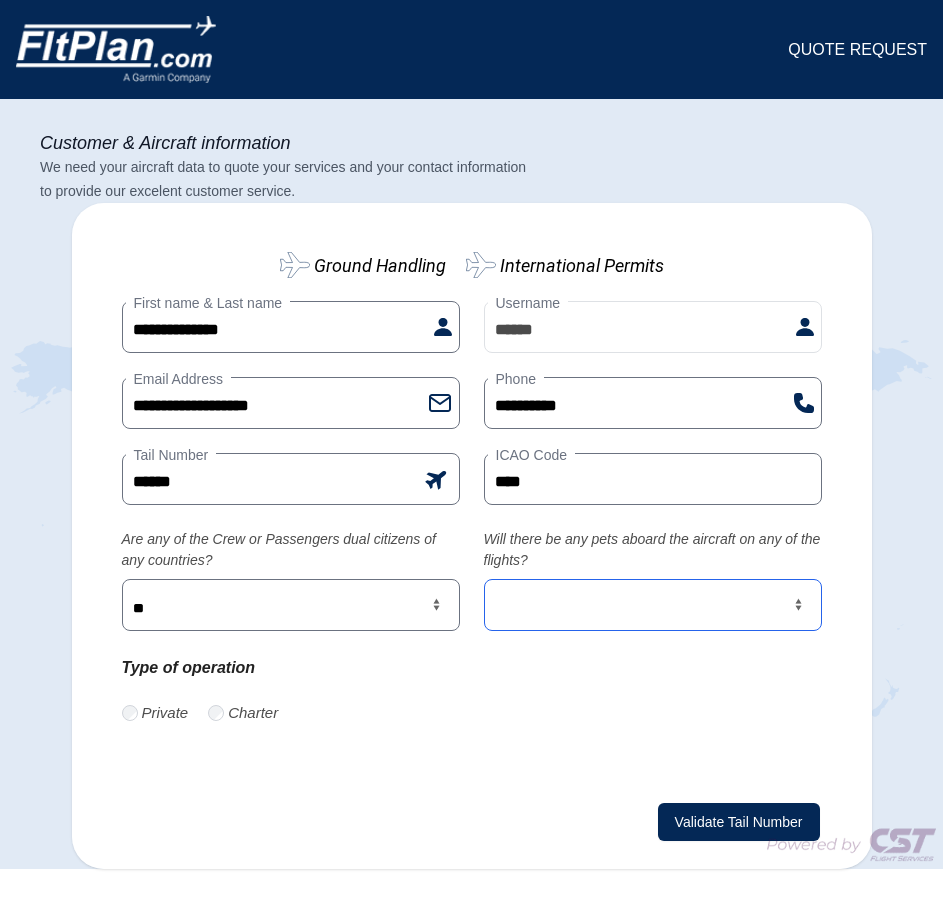 click on "*** **" at bounding box center (653, 605) 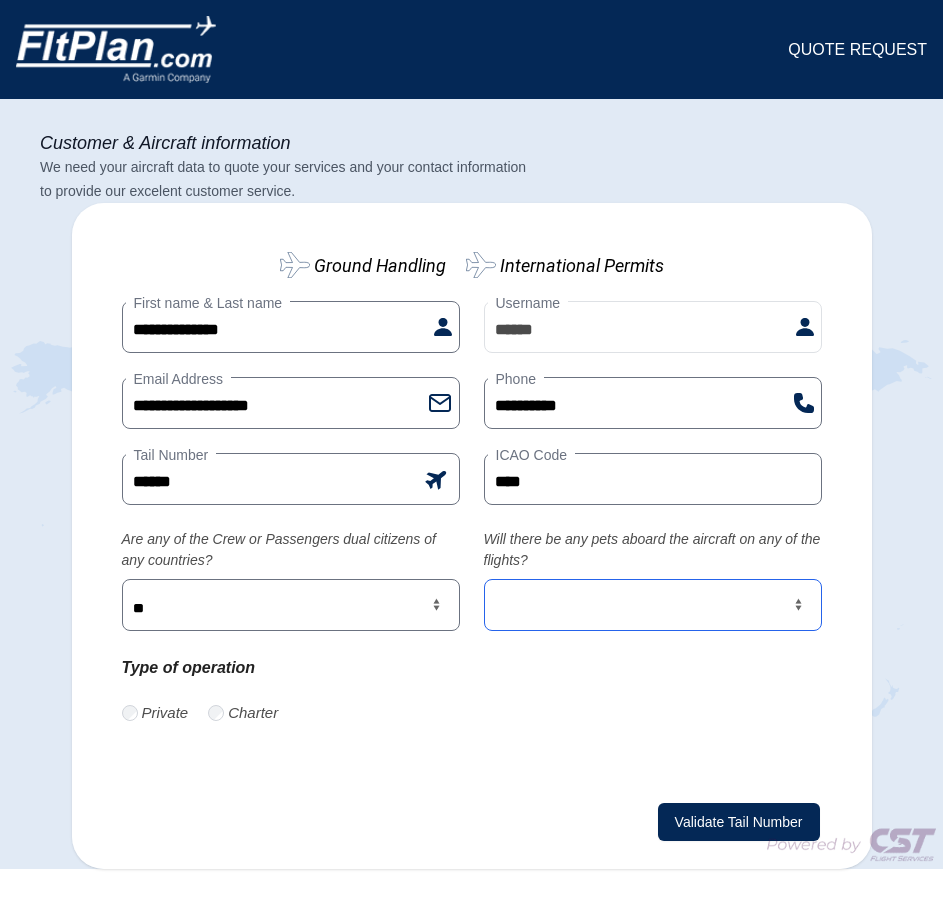 select on "***" 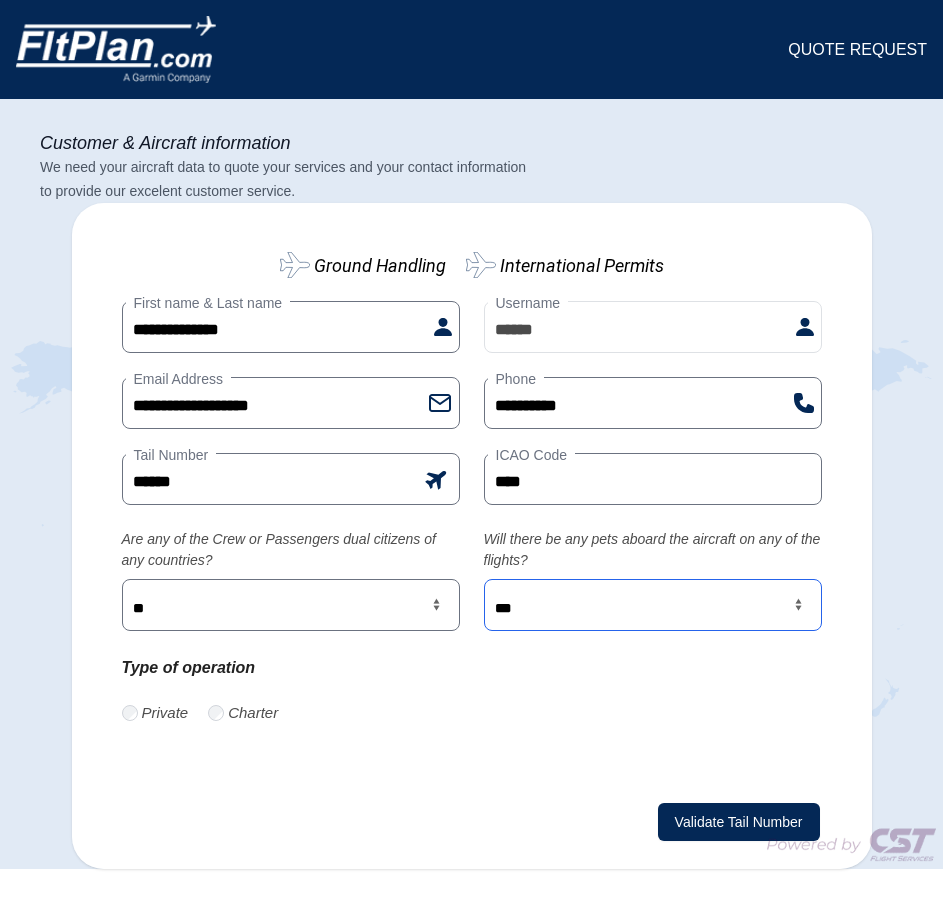 click on "*** **" at bounding box center [653, 605] 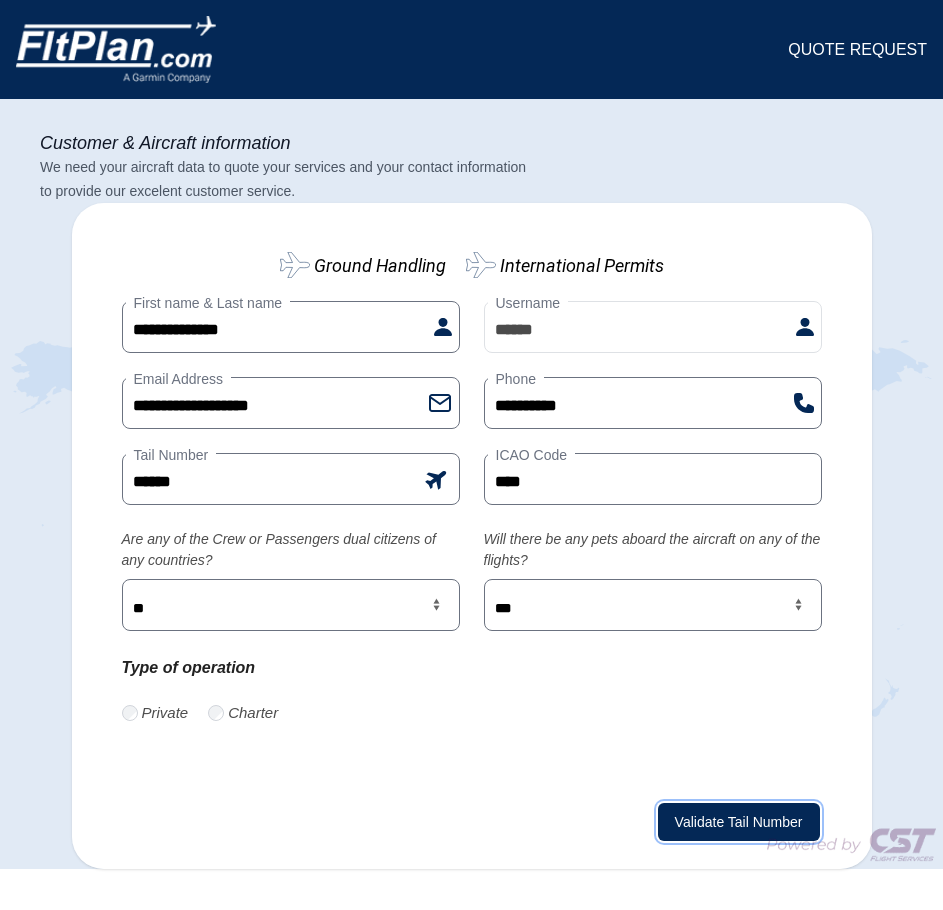 click on "Validate Tail Number" at bounding box center (739, 822) 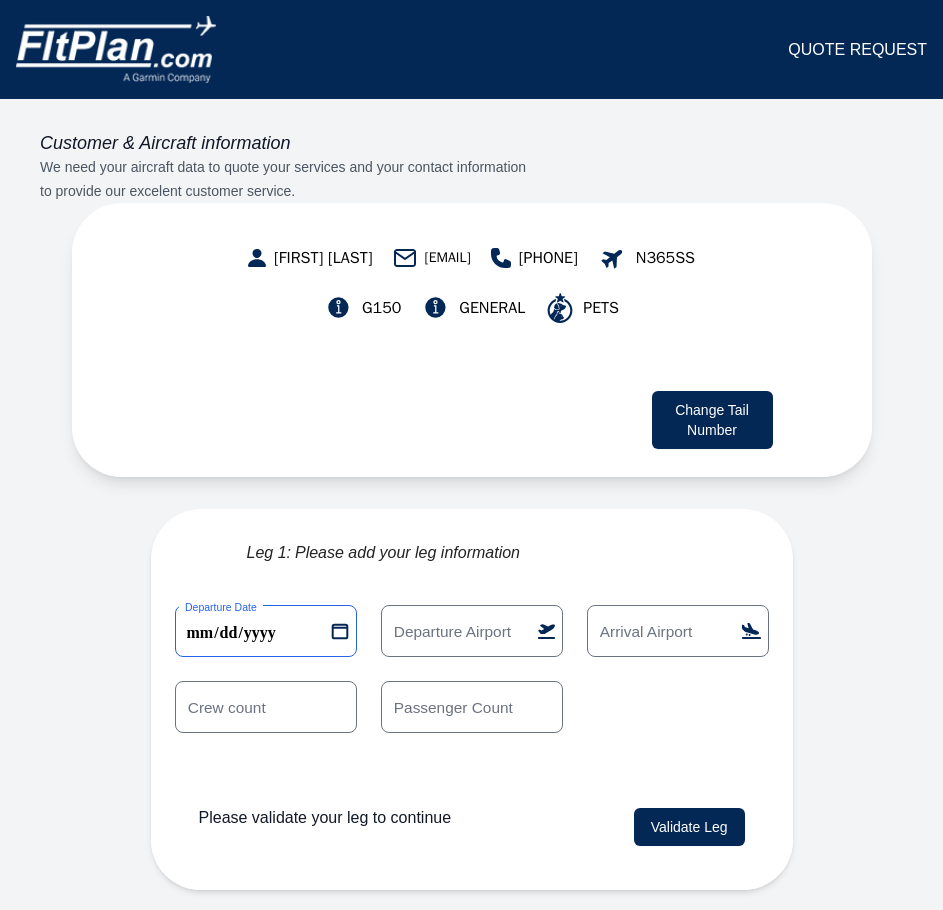 click on "**********" at bounding box center (266, 631) 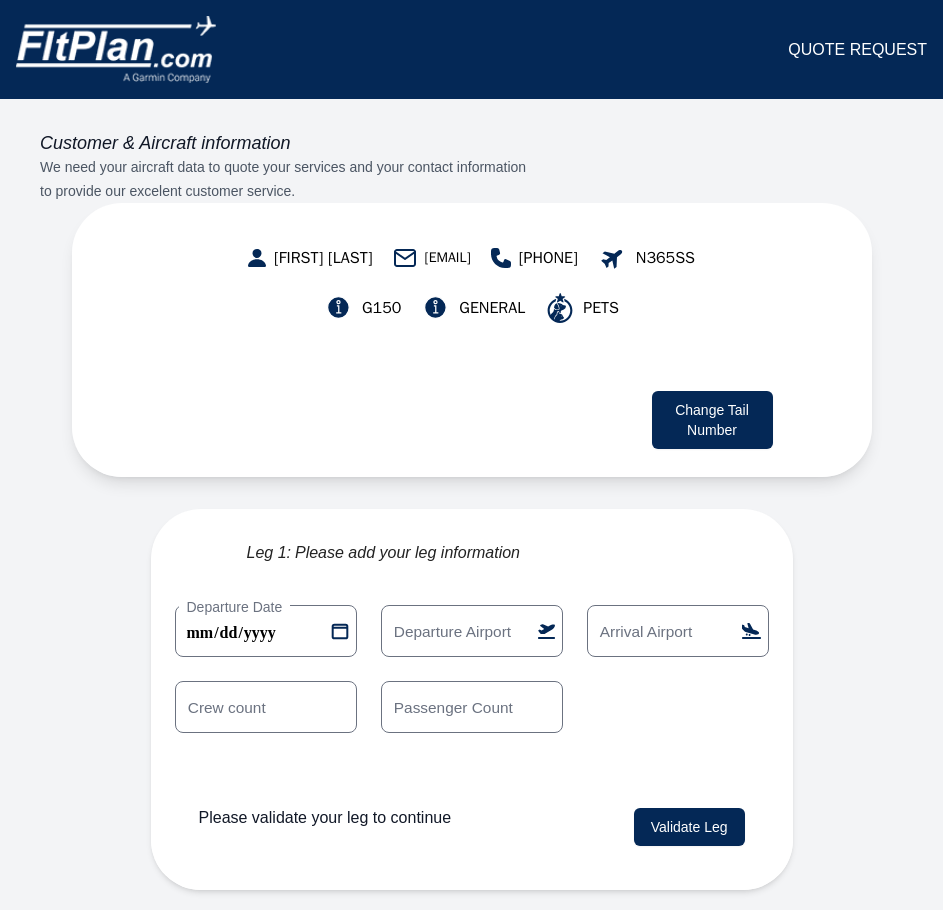 click on "Departure Airport" at bounding box center (452, 631) 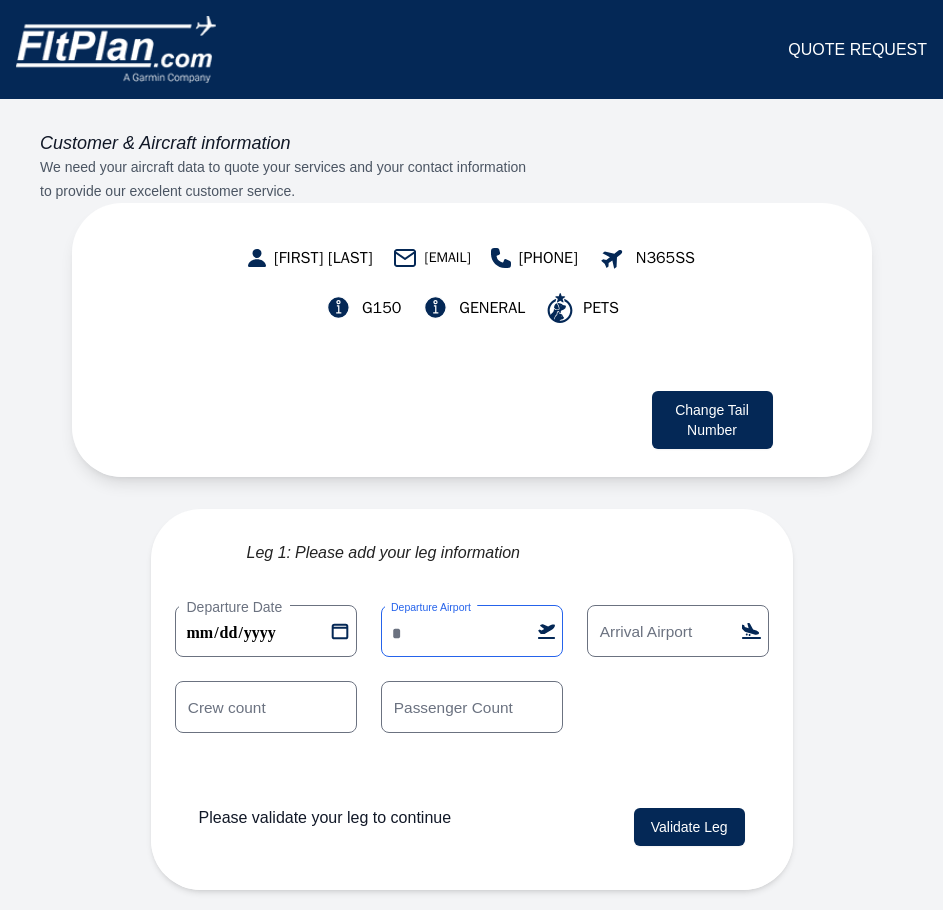 click on "Departure Airport" at bounding box center [472, 631] 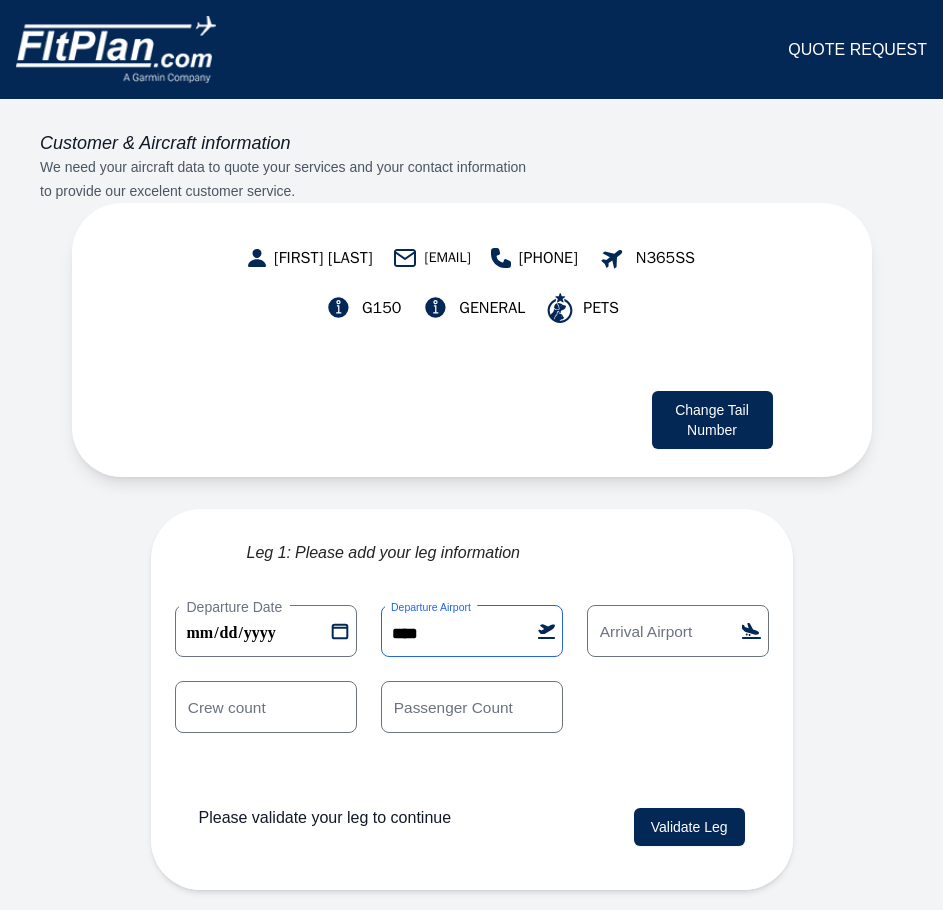 type on "****" 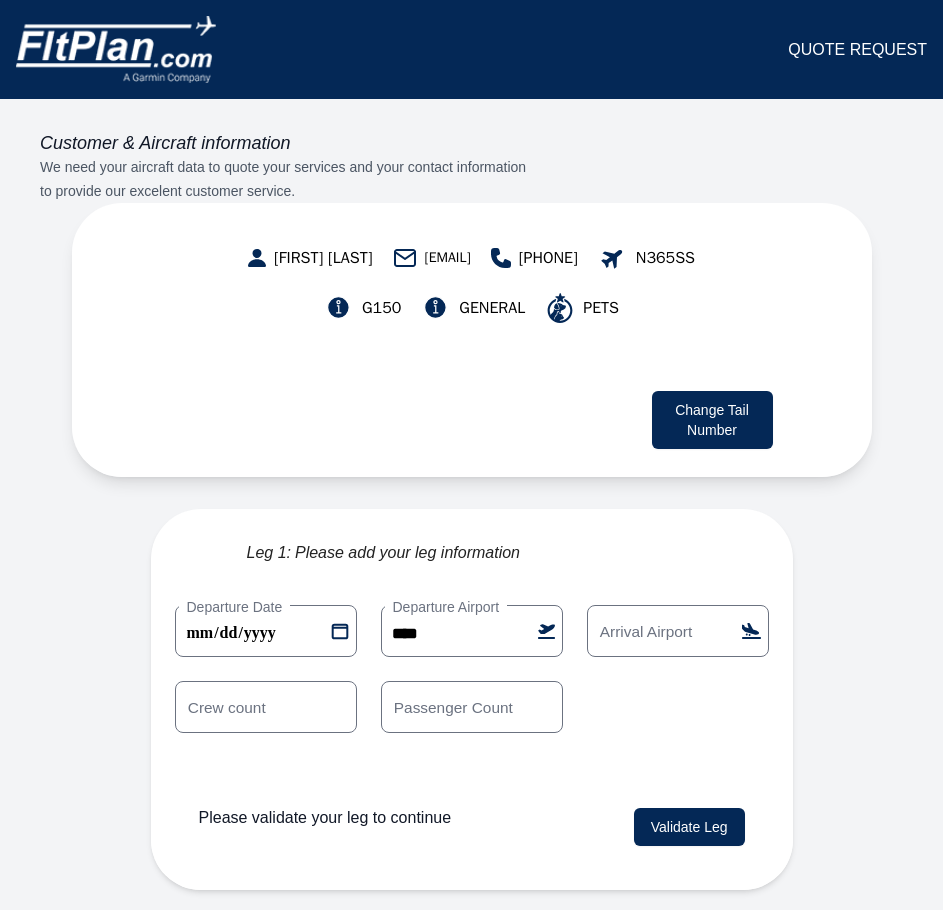 click on "Arrival Airport" at bounding box center [646, 631] 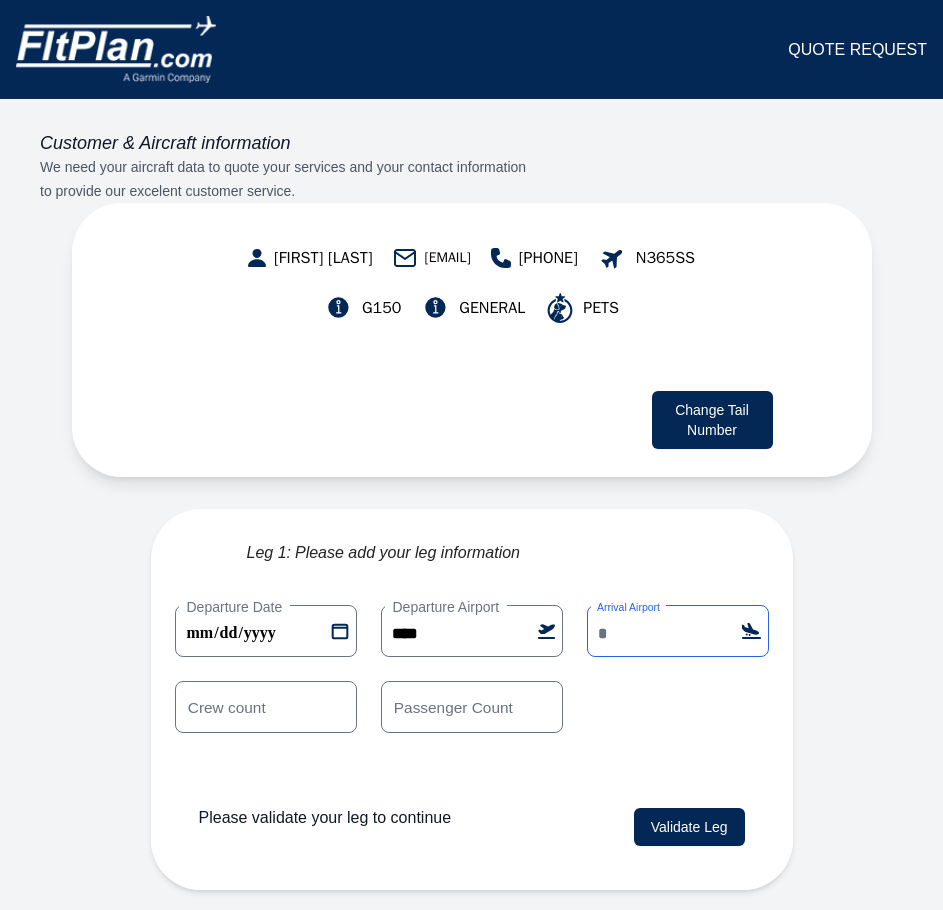 click on "Arrival Airport" at bounding box center (678, 631) 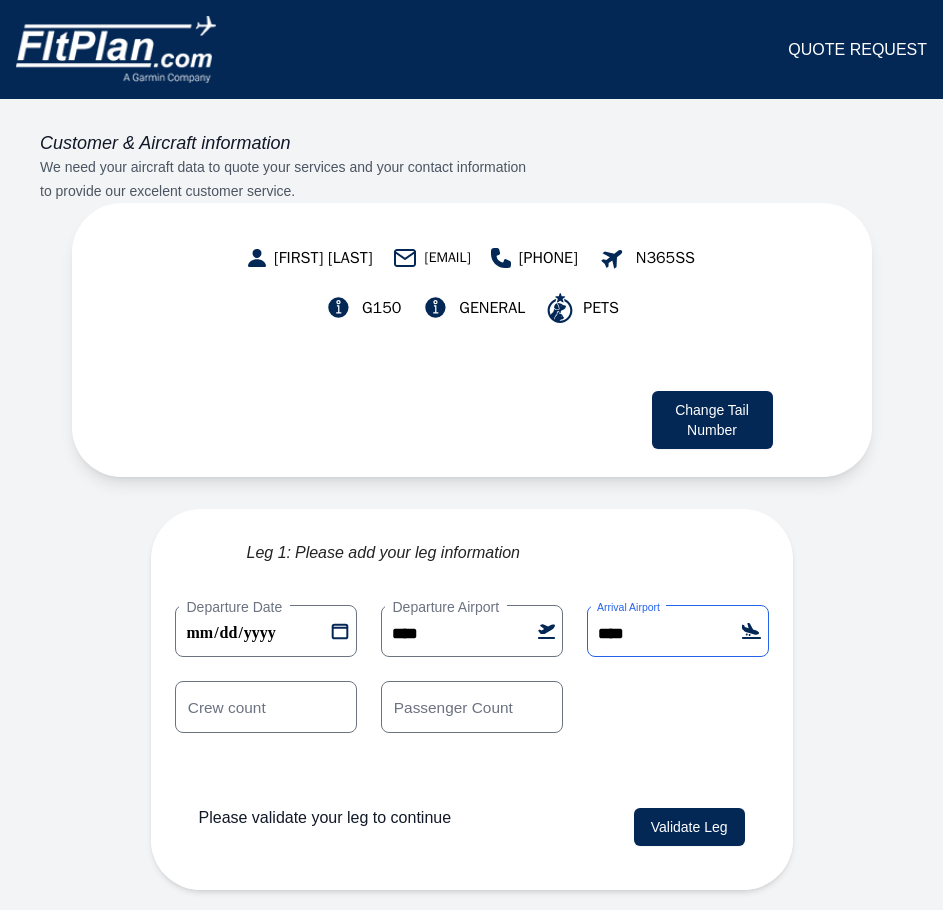 type on "****" 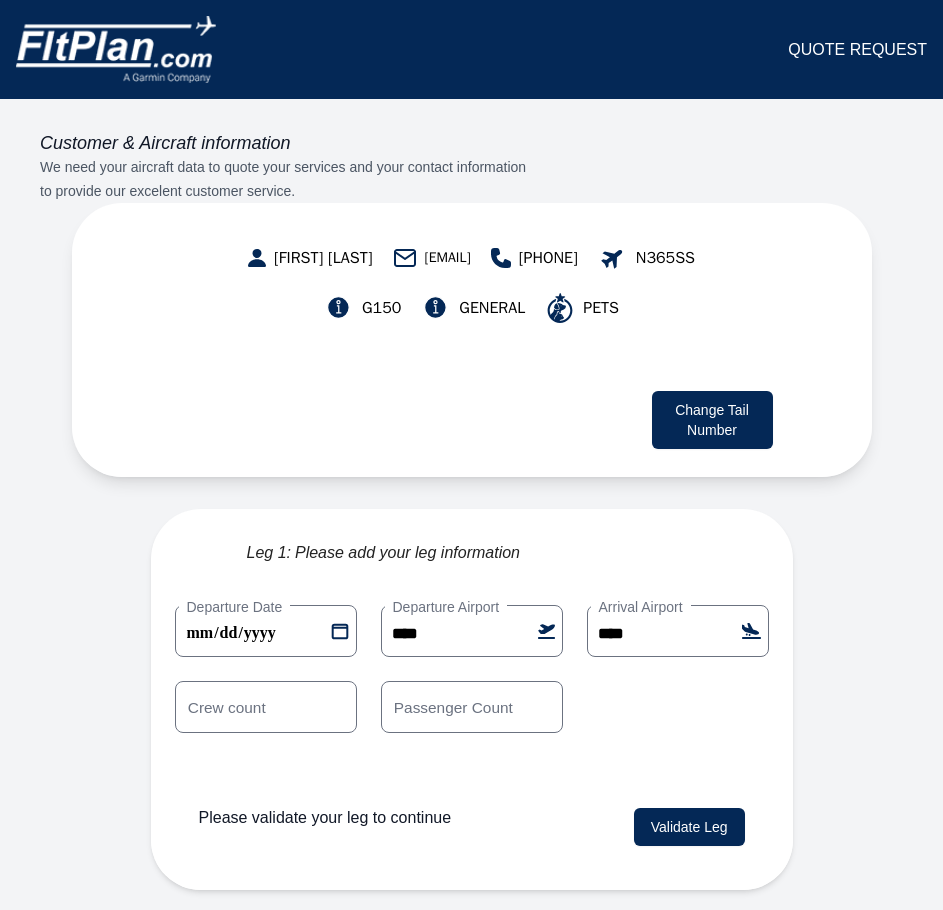 click on "Please validate your leg to continue" at bounding box center (408, 827) 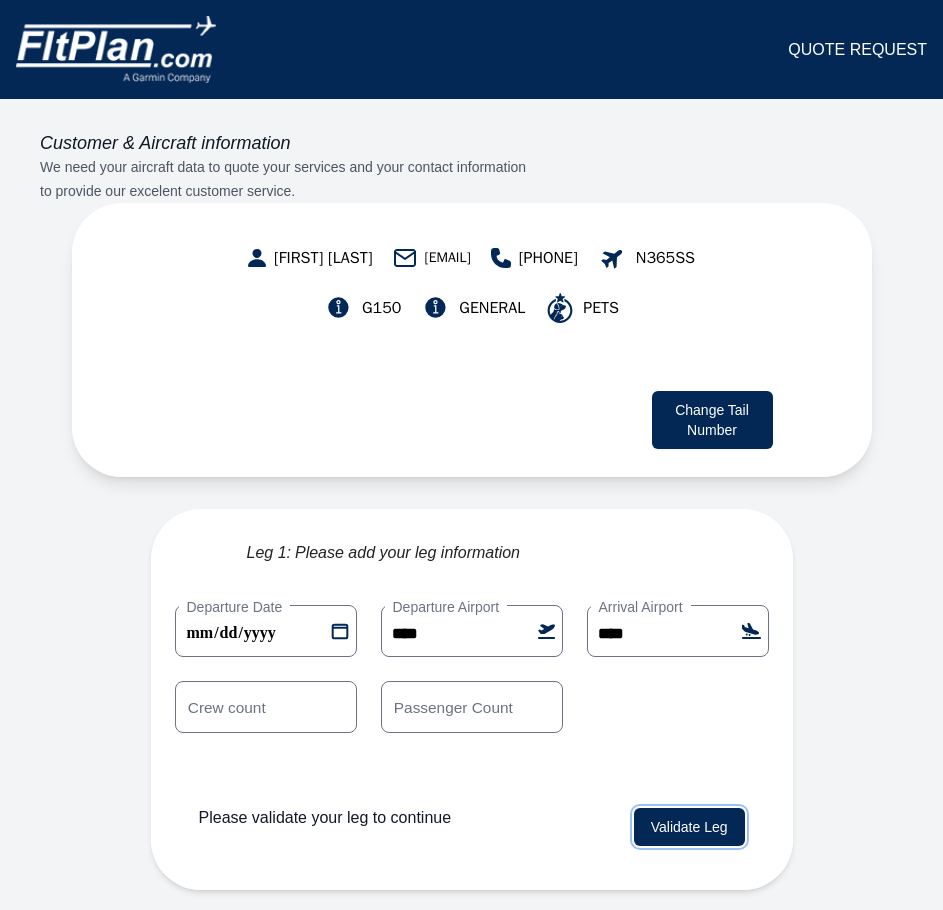 click on "Validate Leg" at bounding box center [689, 827] 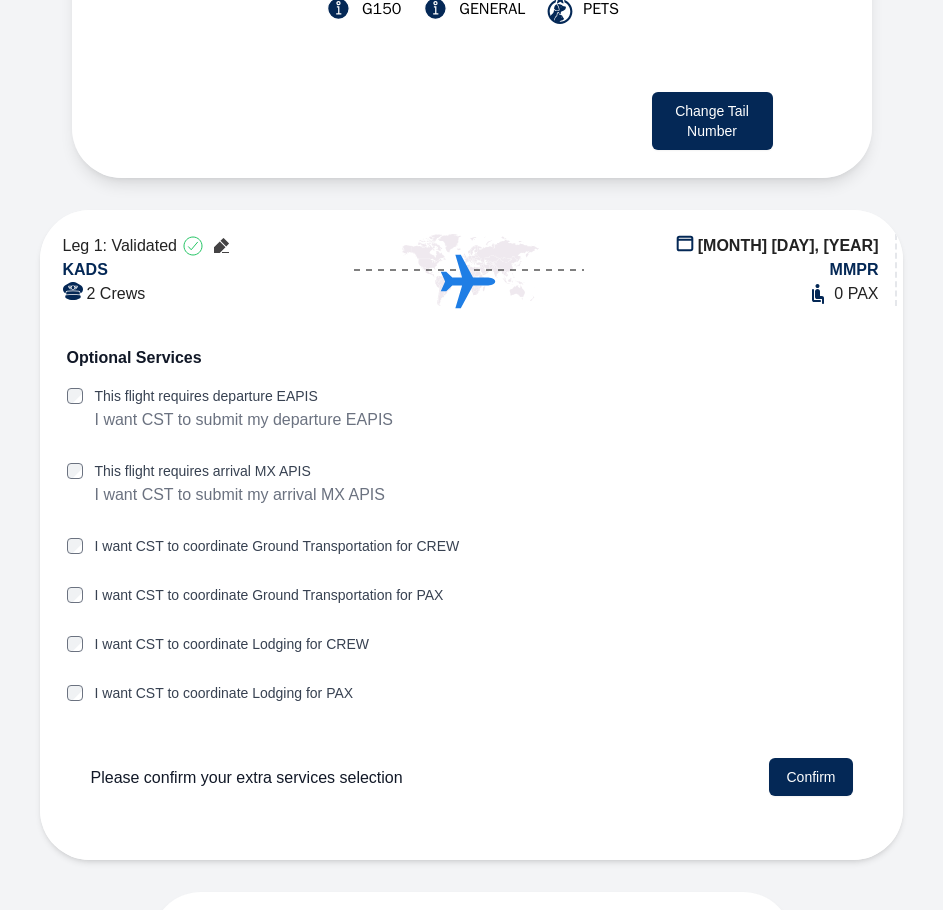 scroll, scrollTop: 300, scrollLeft: 0, axis: vertical 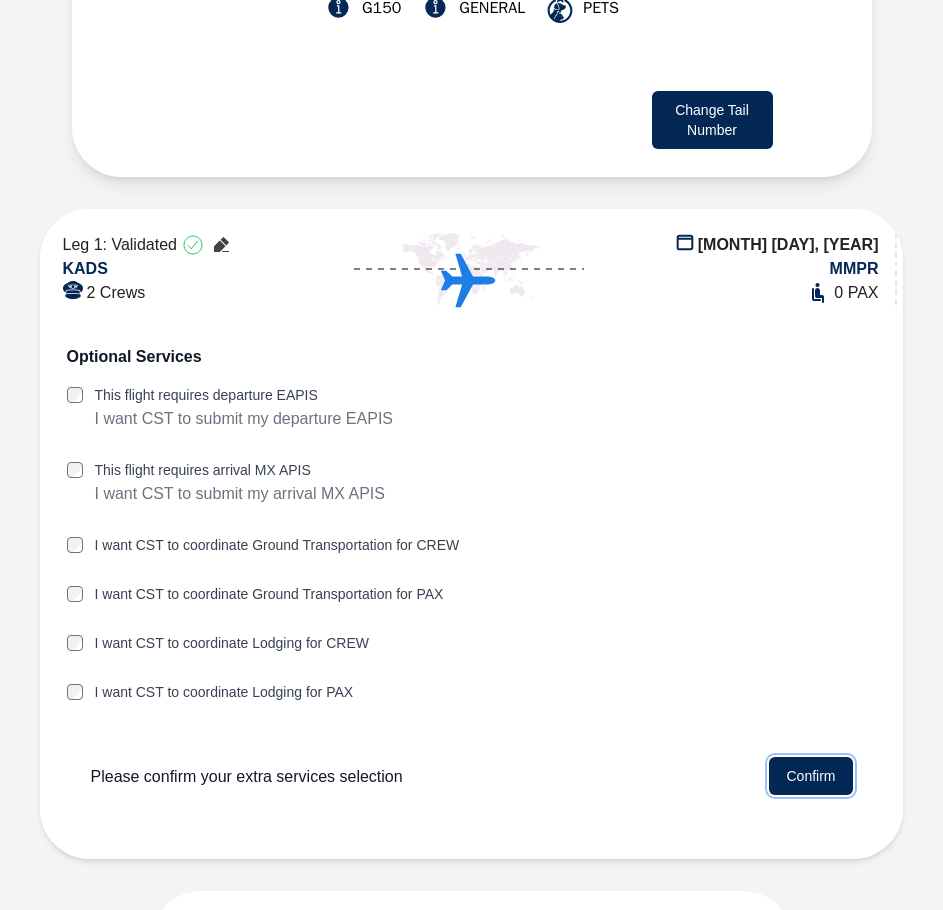 click on "Confirm" at bounding box center (810, 776) 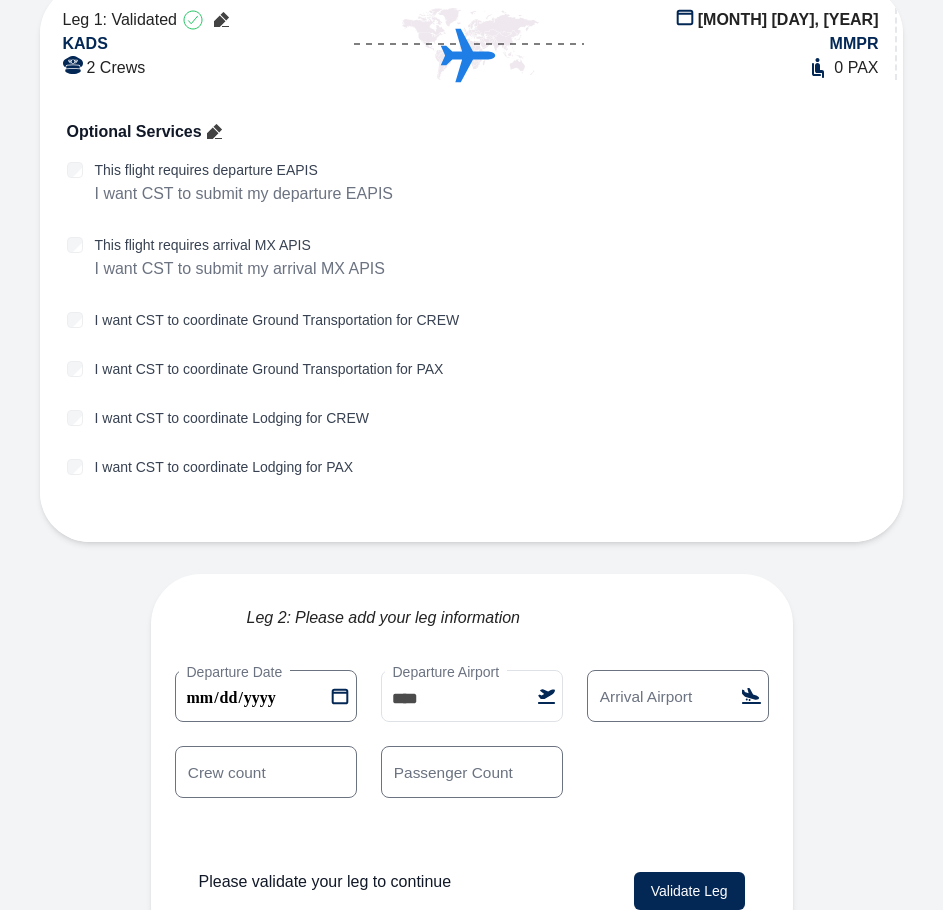 scroll, scrollTop: 563, scrollLeft: 0, axis: vertical 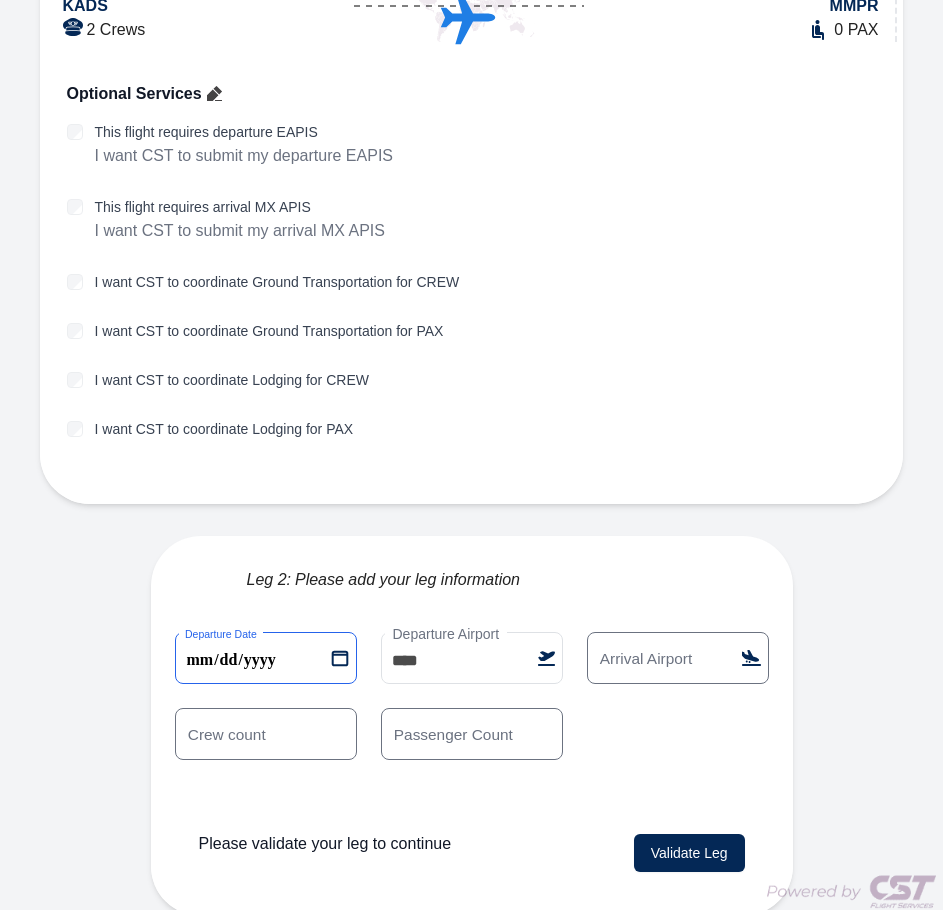 click on "**********" at bounding box center (266, 658) 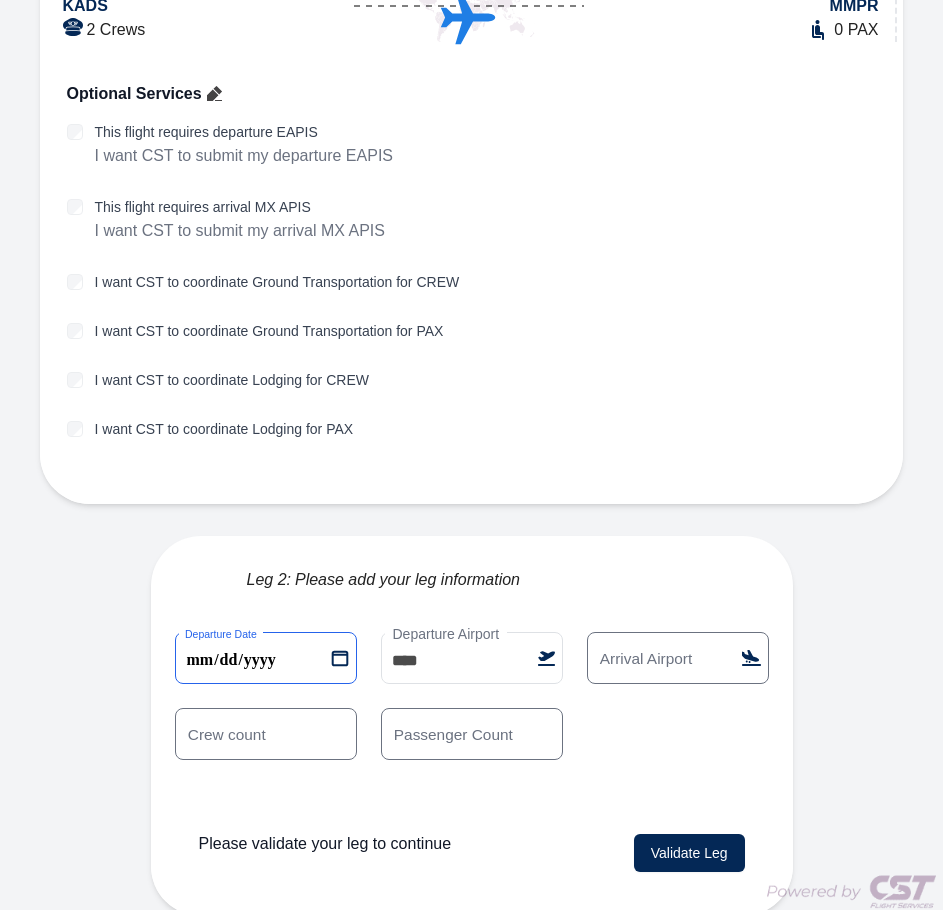 type on "**********" 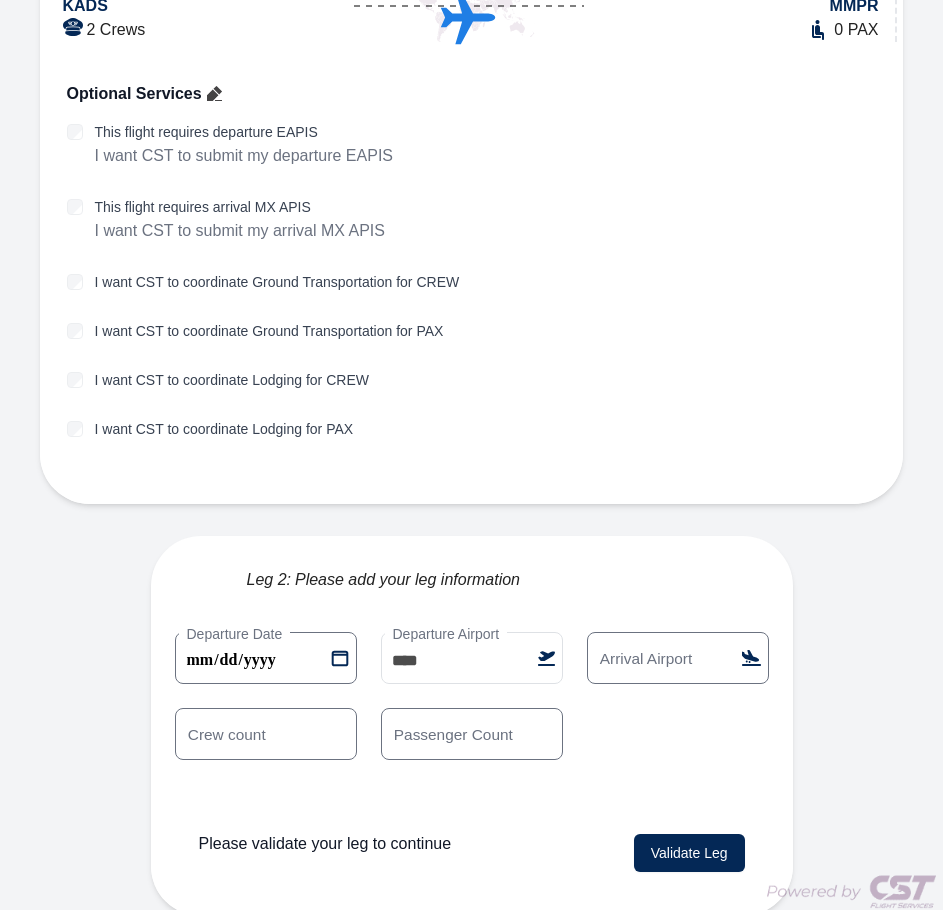 click on "Arrival Airport" at bounding box center (646, 658) 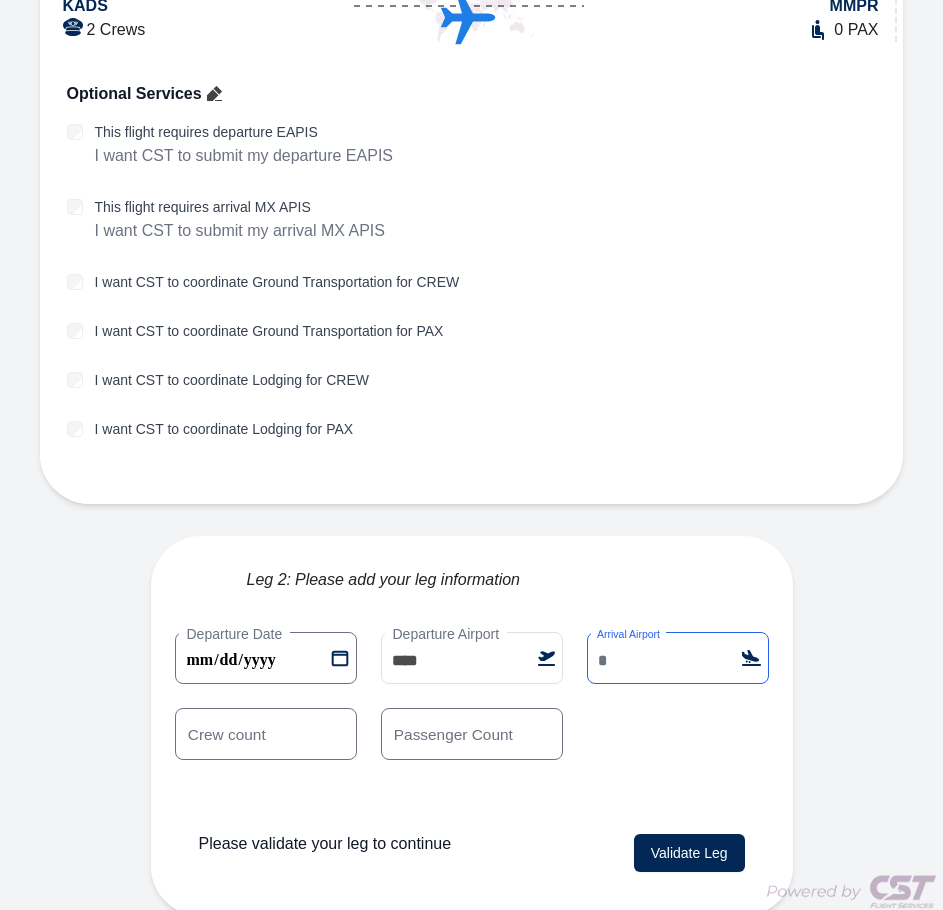 click on "Arrival Airport" at bounding box center [678, 658] 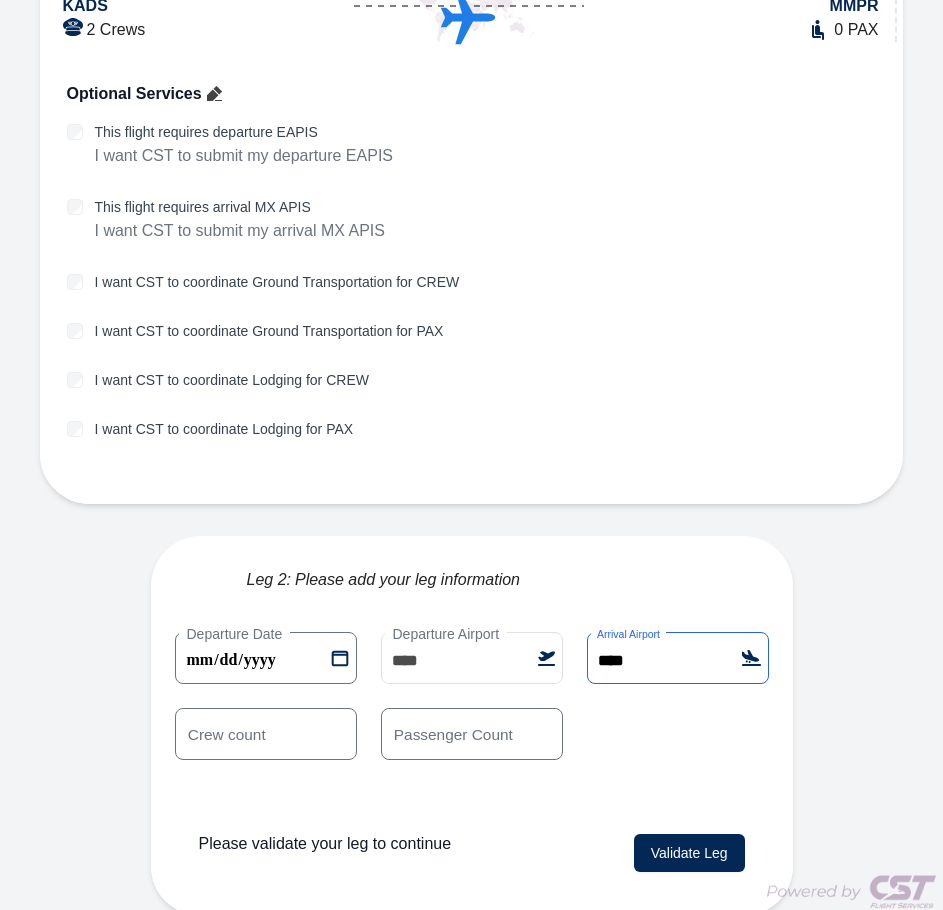 type on "****" 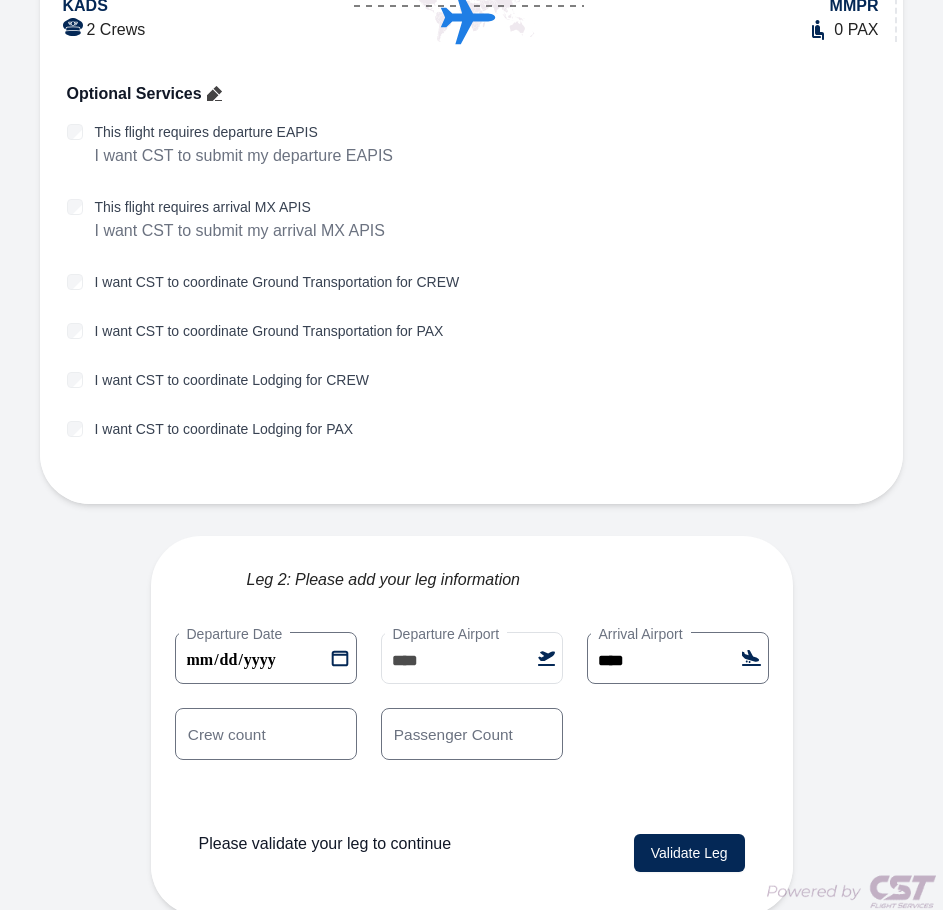 drag, startPoint x: 663, startPoint y: 700, endPoint x: 614, endPoint y: 724, distance: 54.56189 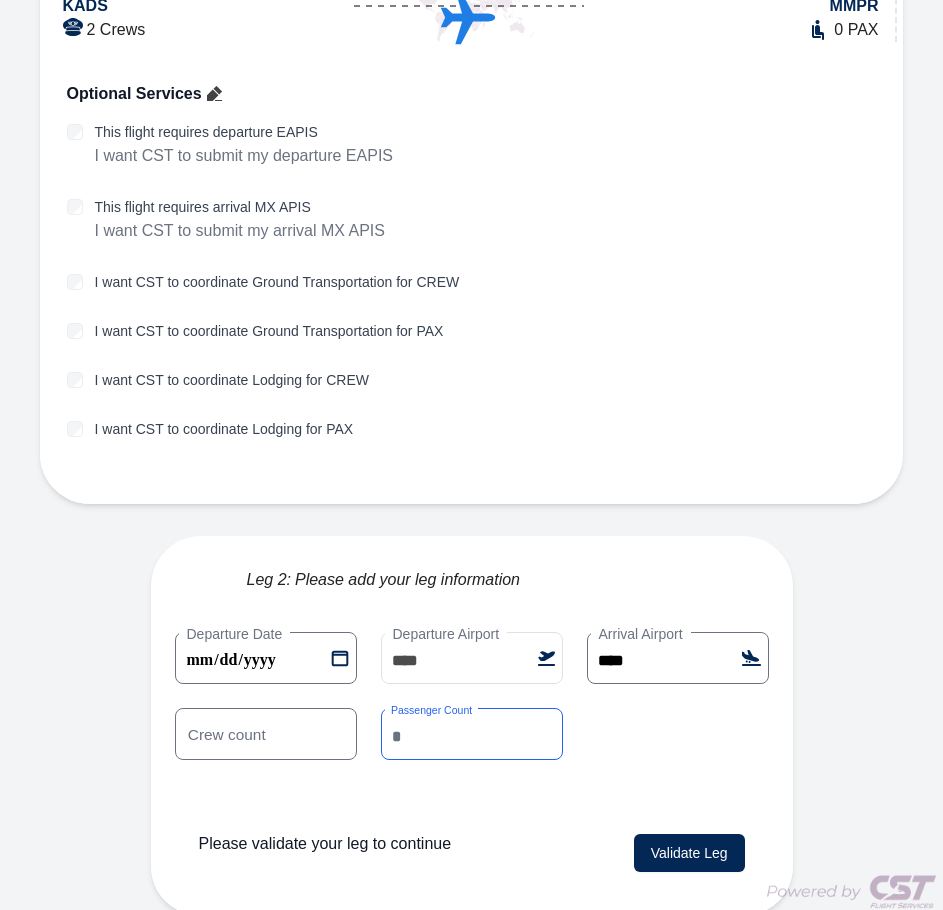 click on "*" at bounding box center [472, 734] 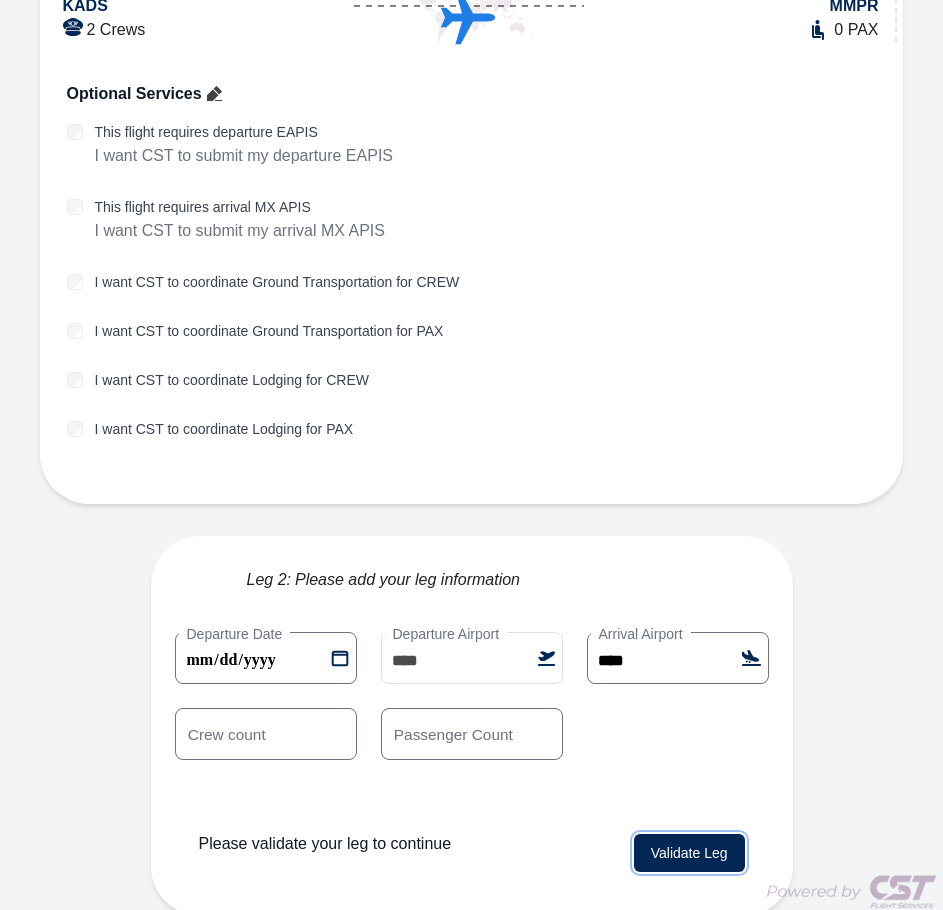 click on "Validate Leg" at bounding box center (689, 853) 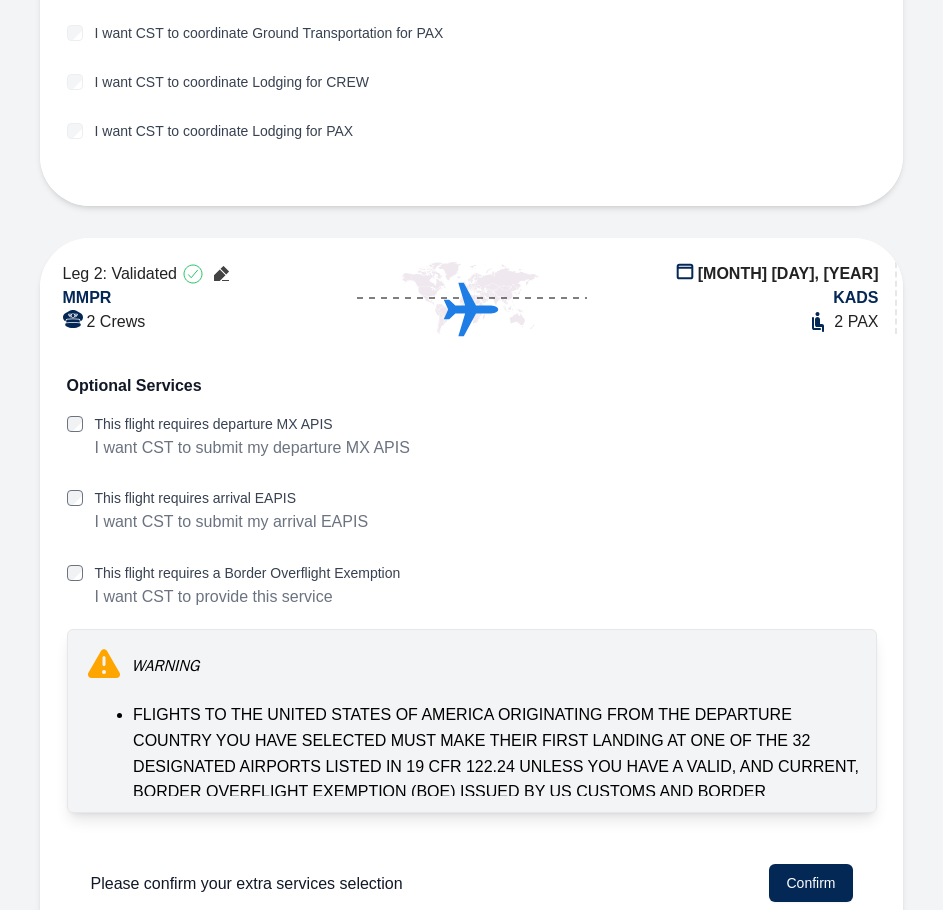 scroll, scrollTop: 911, scrollLeft: 0, axis: vertical 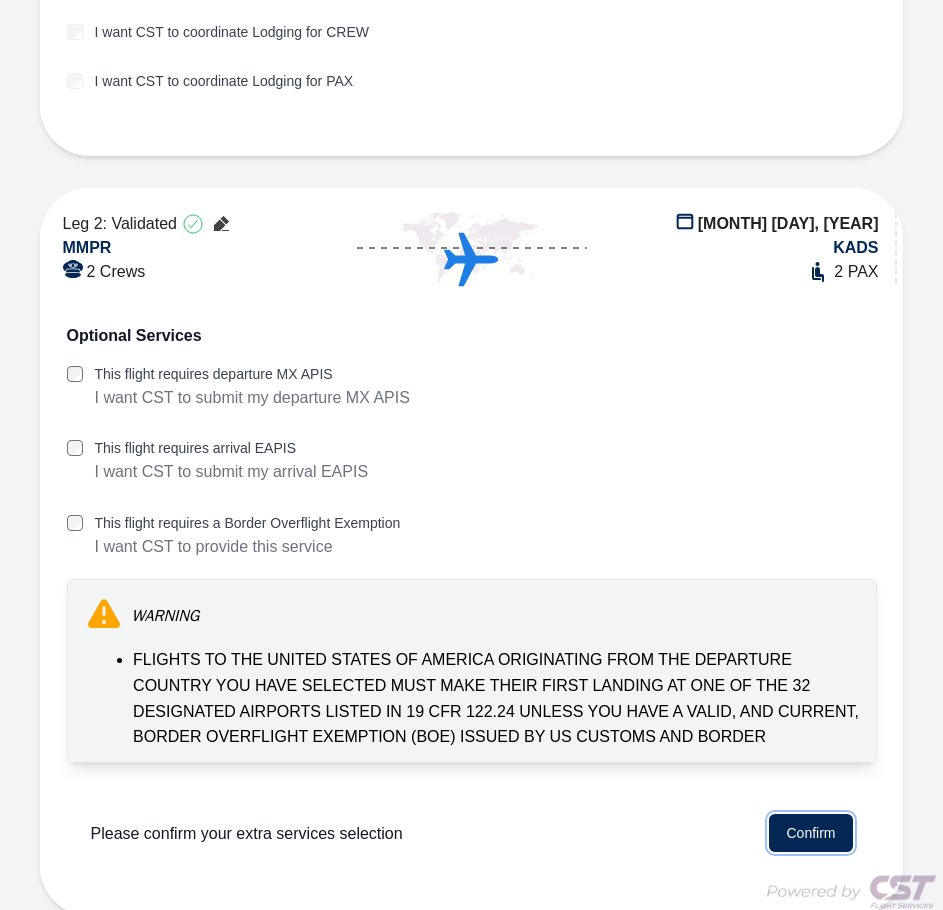 click on "Confirm" at bounding box center (810, 833) 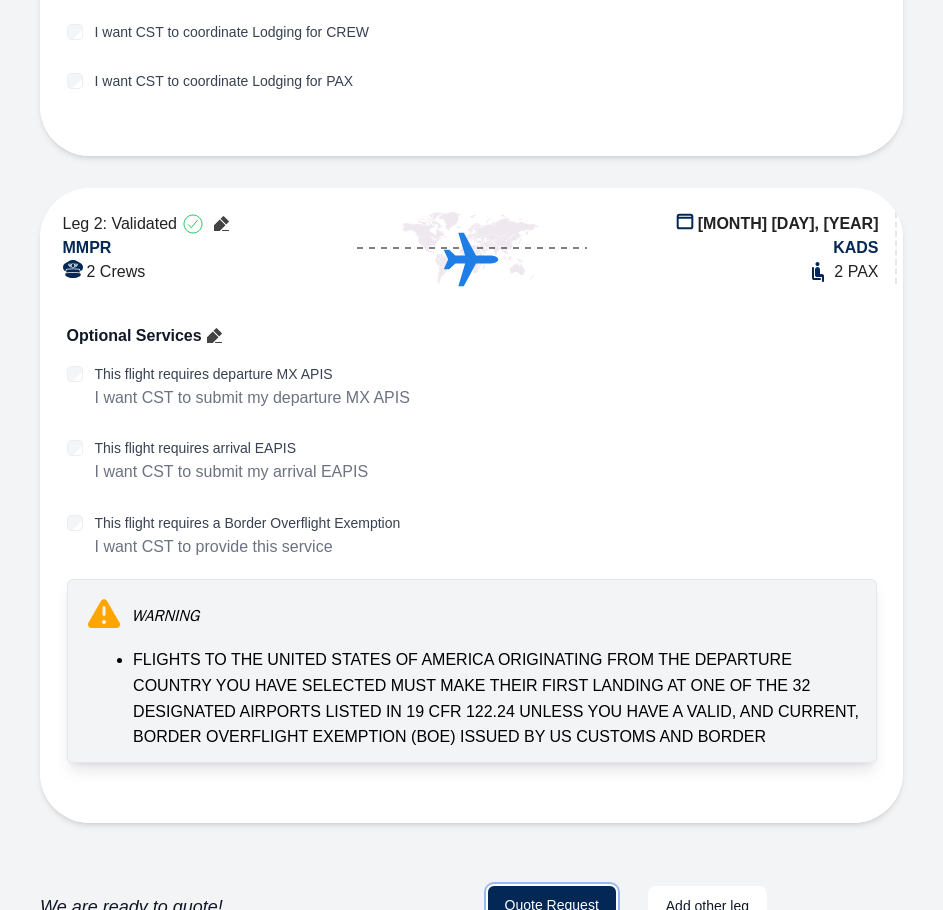 click on "Quote Request" at bounding box center (552, 906) 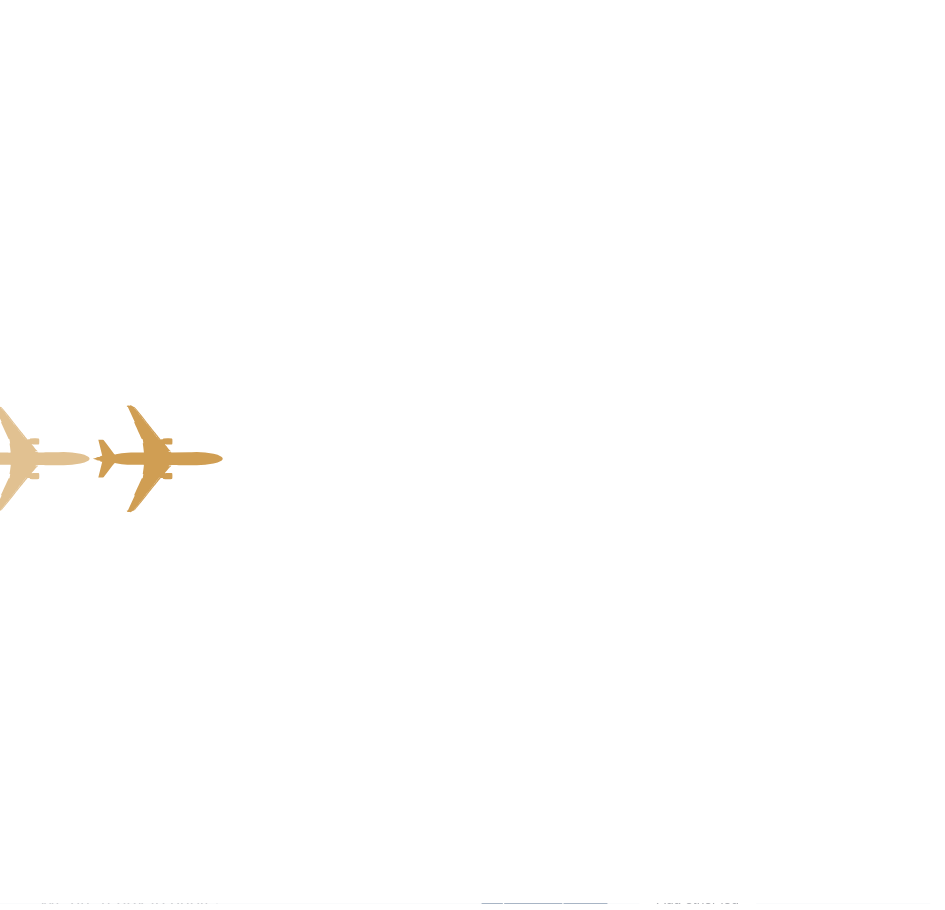 scroll, scrollTop: 0, scrollLeft: 0, axis: both 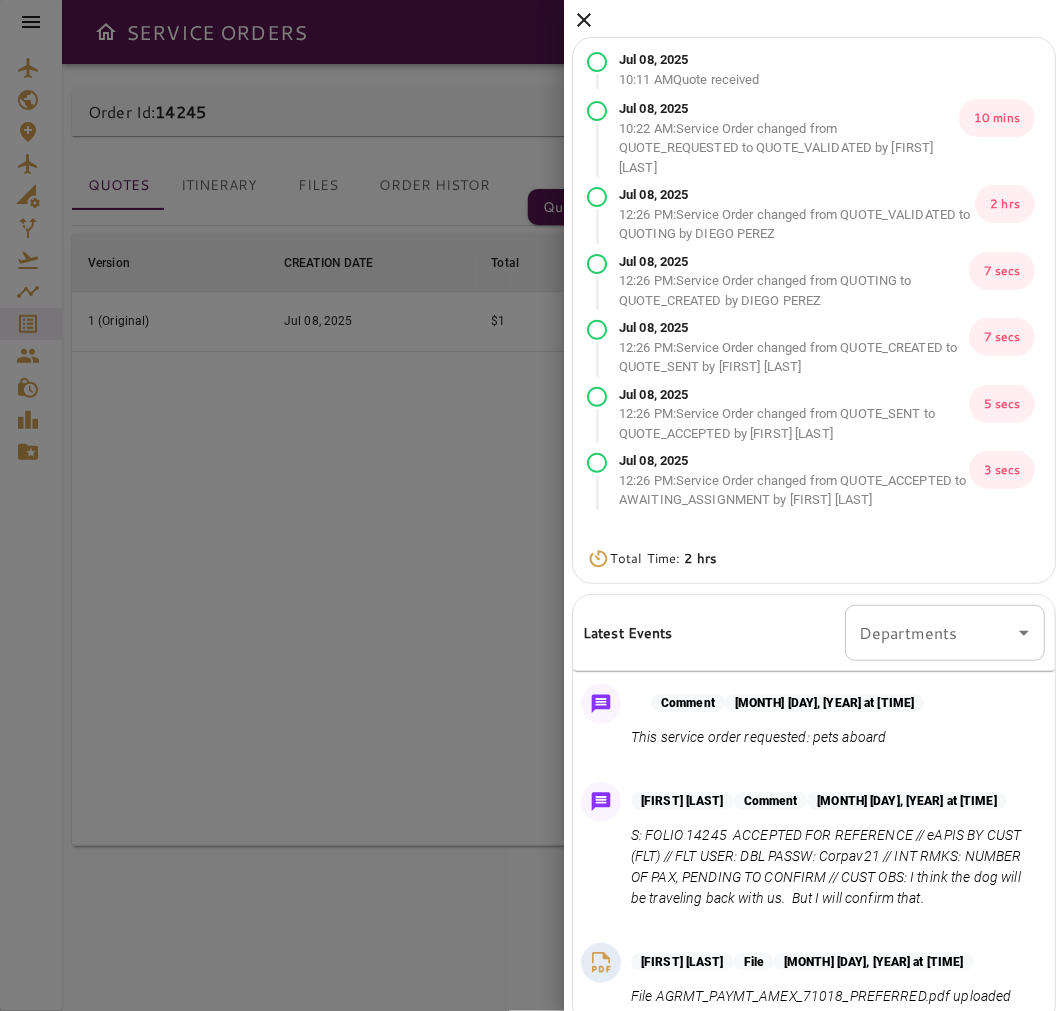 click at bounding box center [584, 20] 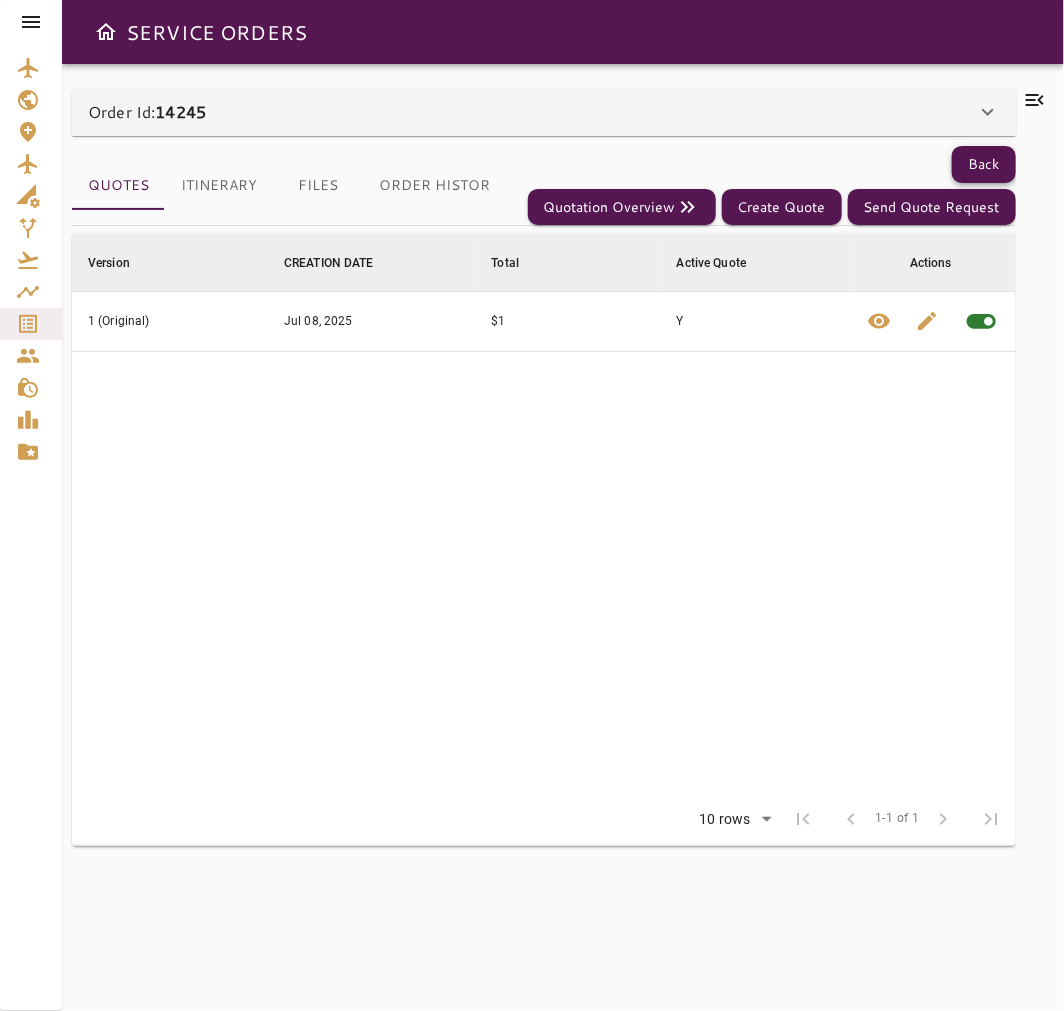click on "Back" at bounding box center (984, 164) 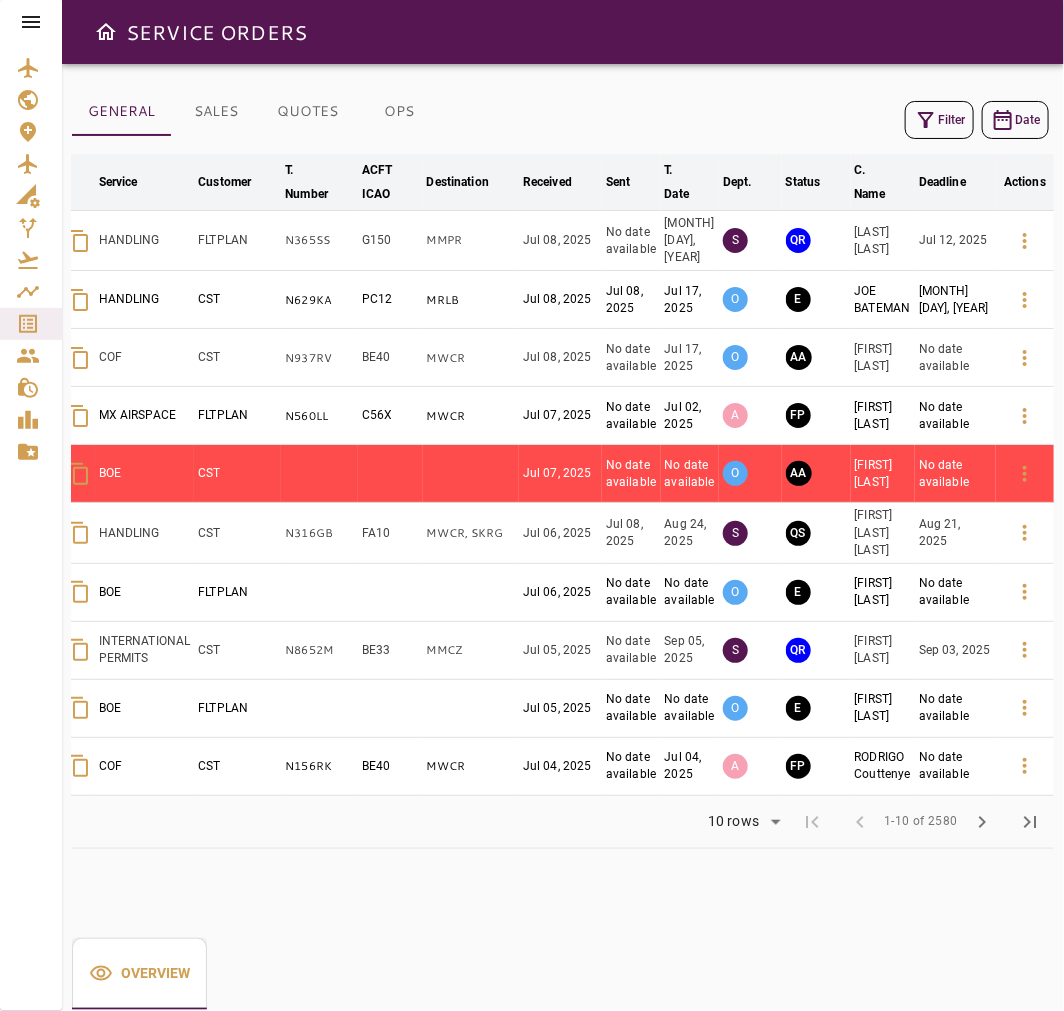scroll, scrollTop: 0, scrollLeft: 91, axis: horizontal 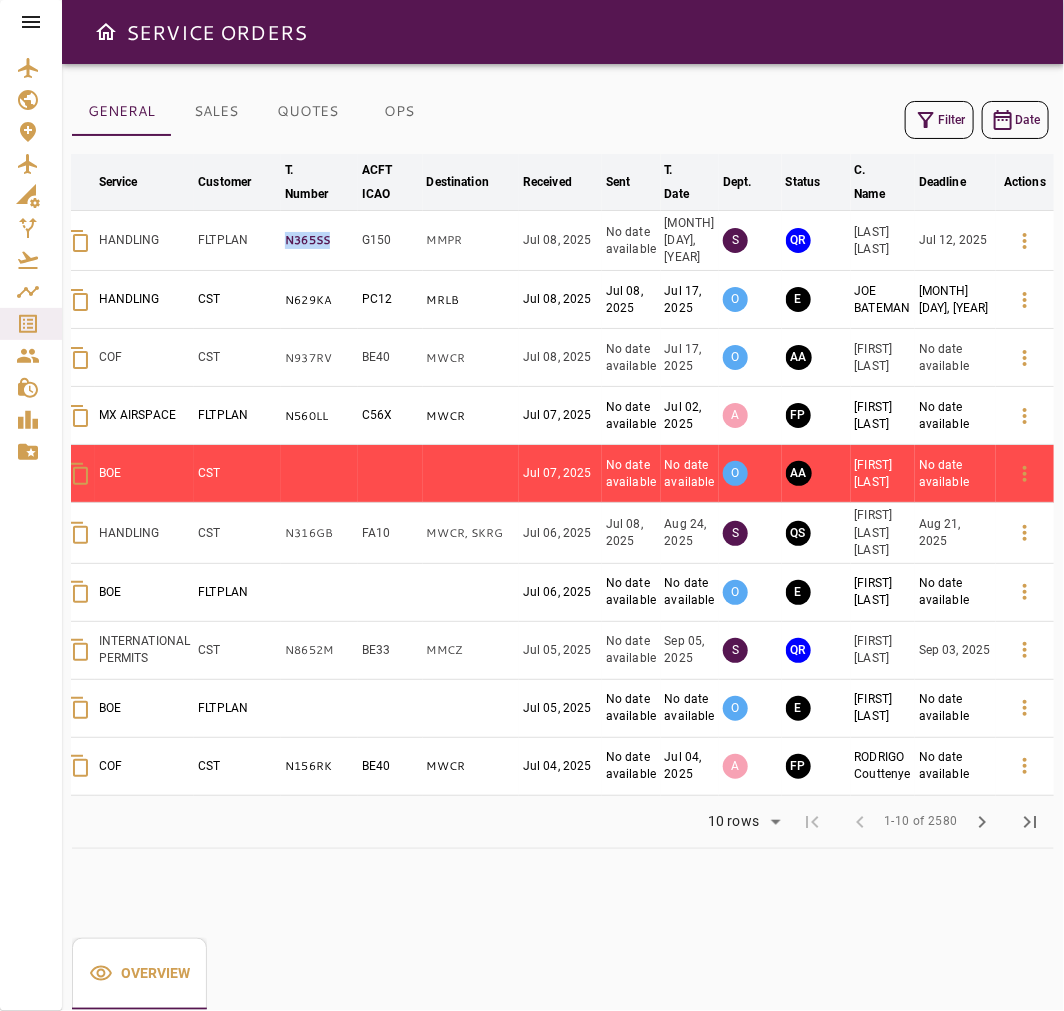 drag, startPoint x: 324, startPoint y: 241, endPoint x: 272, endPoint y: 241, distance: 52 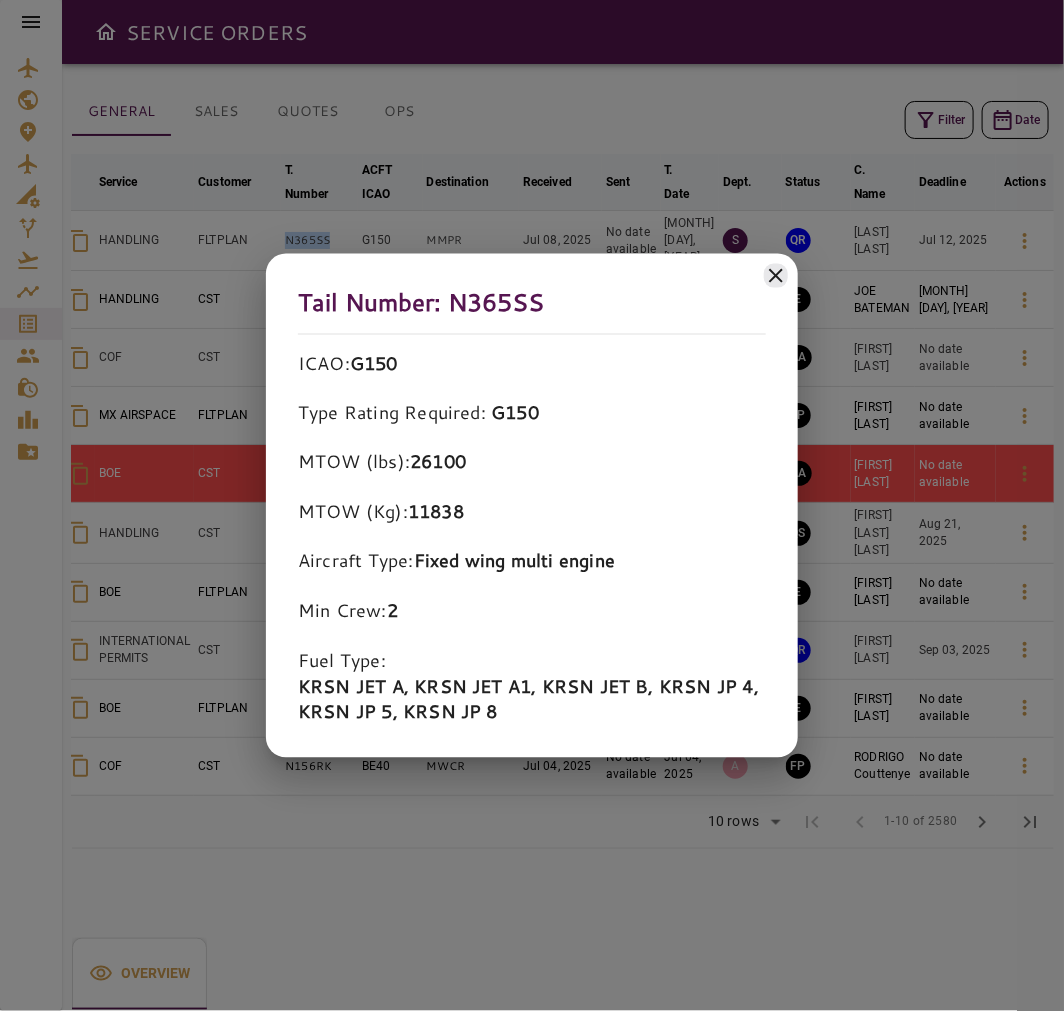 copy on "N365SS" 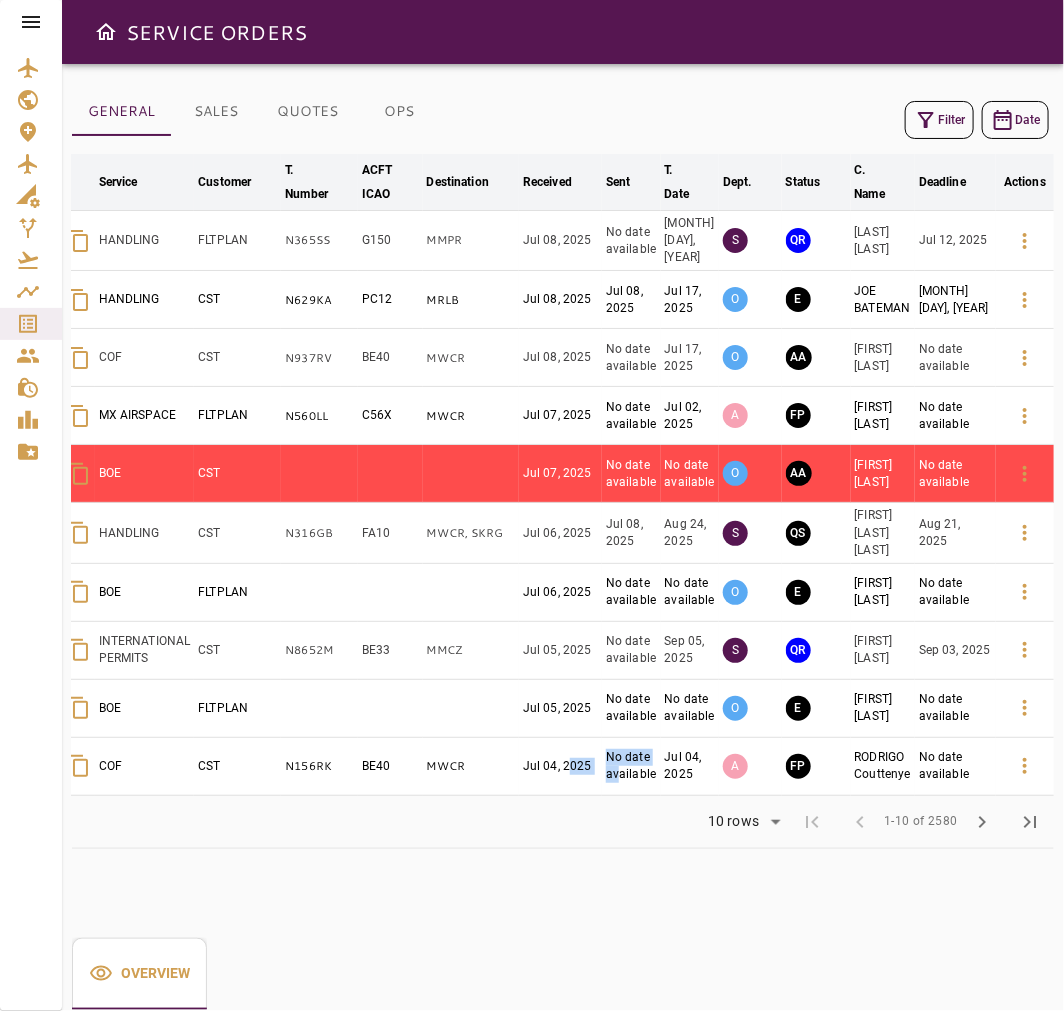 drag, startPoint x: 606, startPoint y: 792, endPoint x: 556, endPoint y: 792, distance: 50 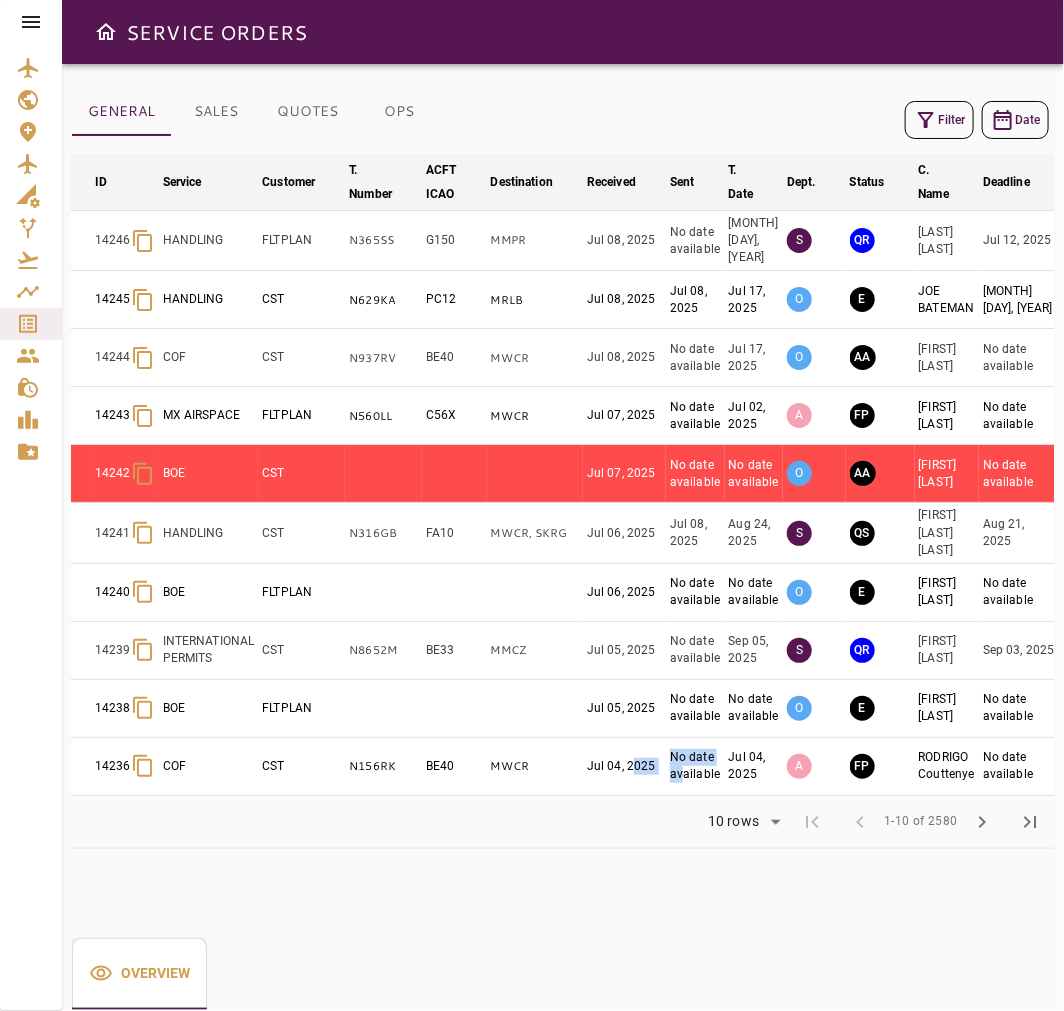 scroll, scrollTop: 0, scrollLeft: 0, axis: both 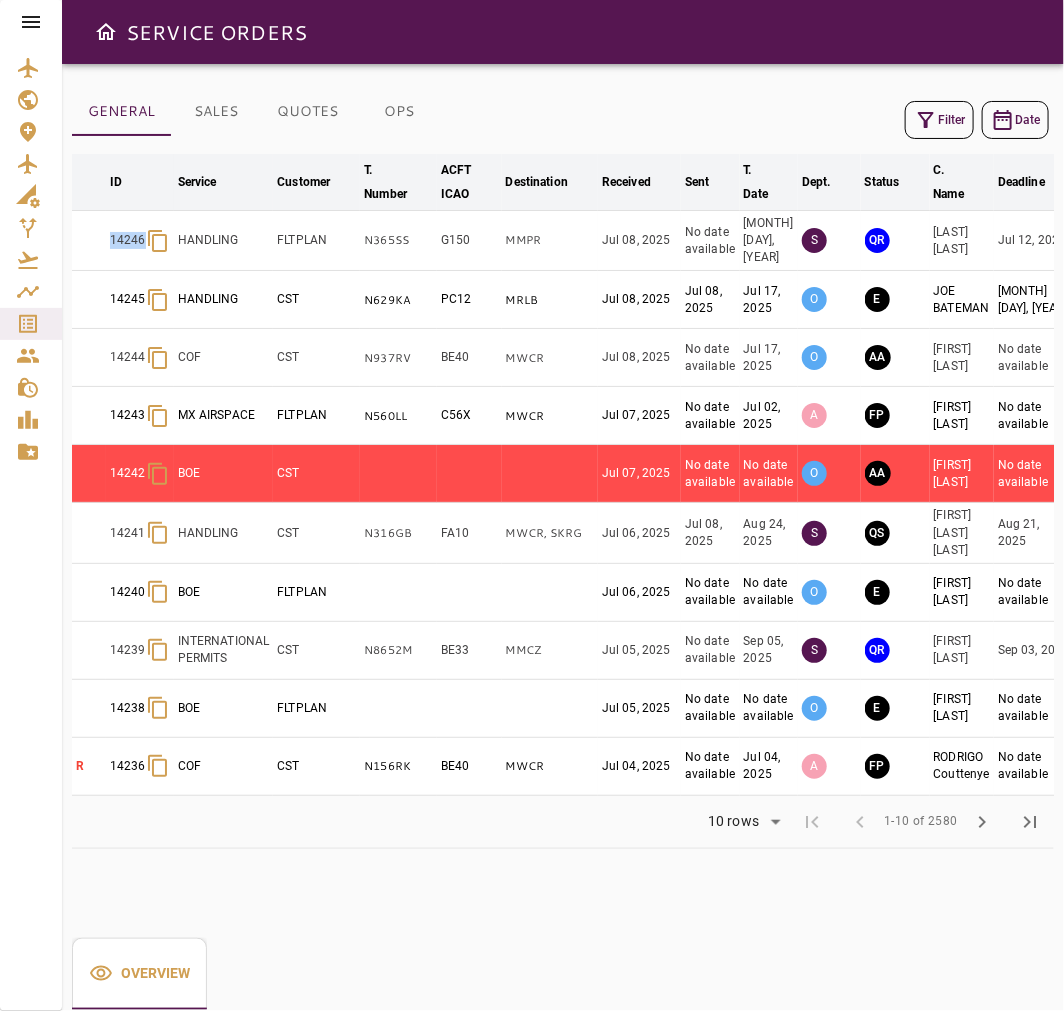 drag, startPoint x: 130, startPoint y: 241, endPoint x: 153, endPoint y: 246, distance: 23.537205 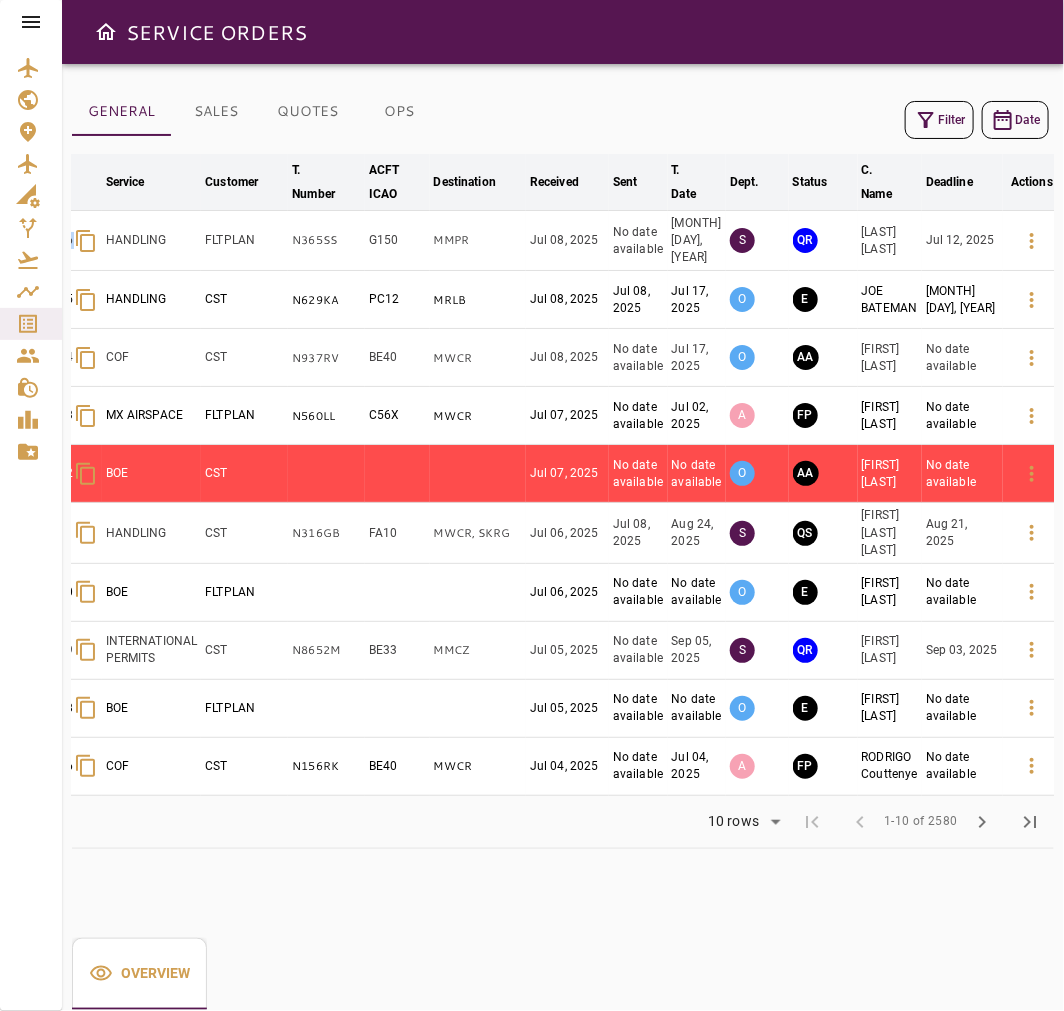 scroll, scrollTop: 0, scrollLeft: 91, axis: horizontal 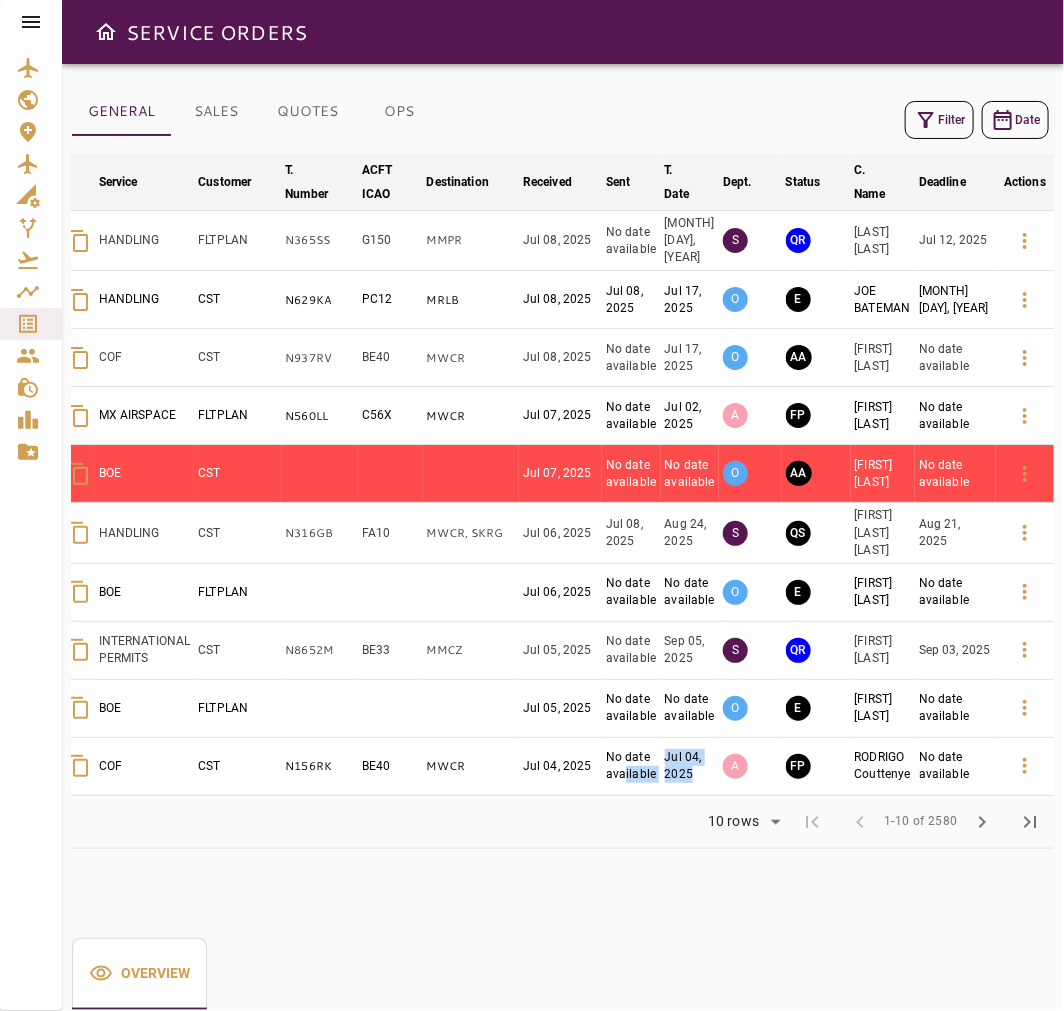 drag, startPoint x: 612, startPoint y: 793, endPoint x: 902, endPoint y: 438, distance: 458.39392 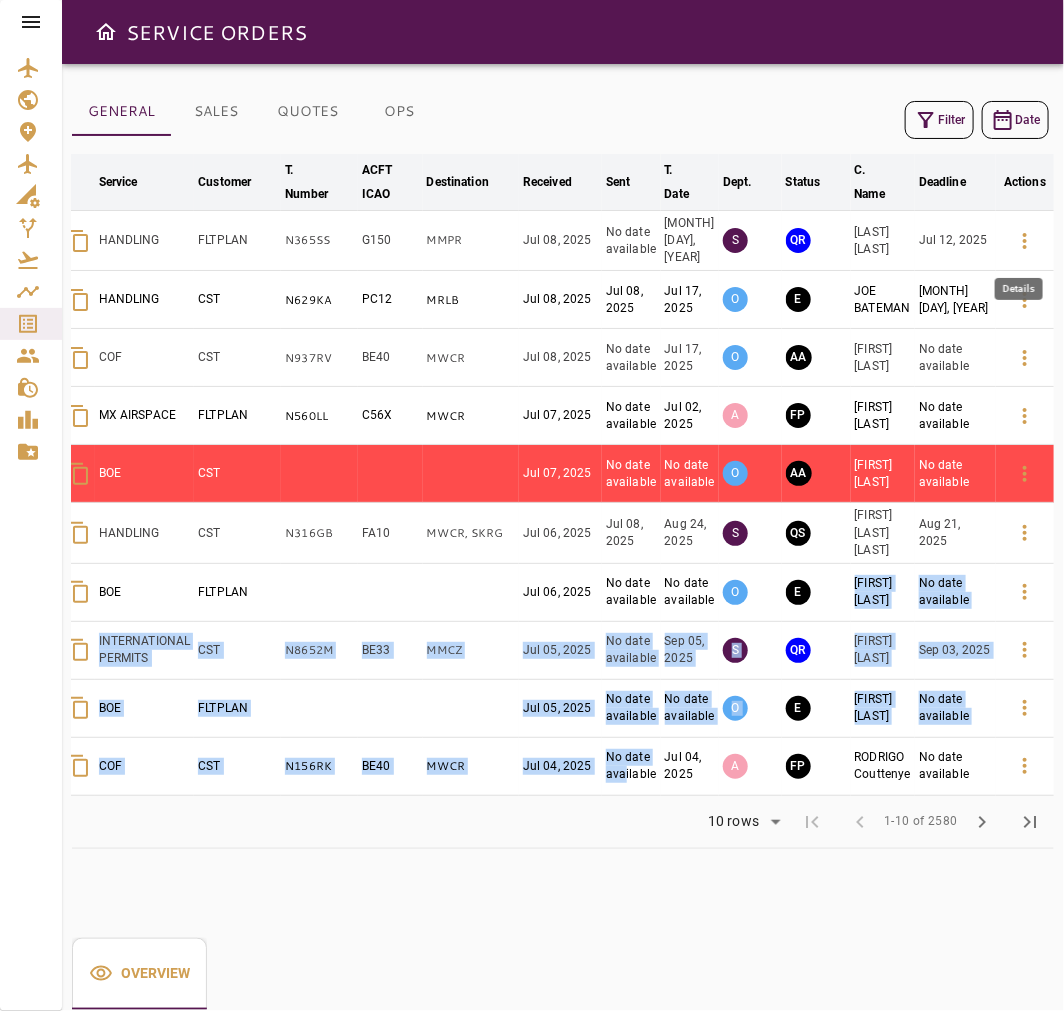 click at bounding box center [1025, 241] 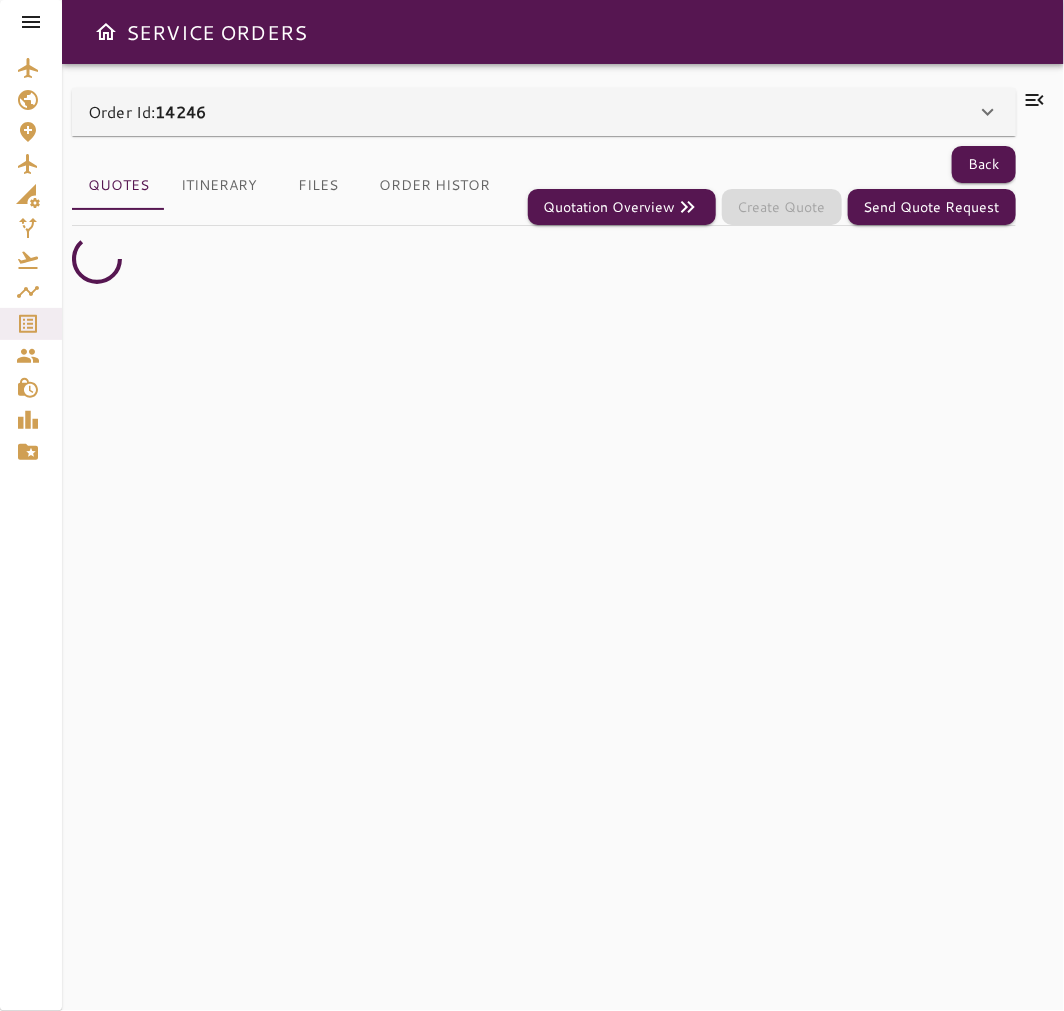 click at bounding box center [1035, 100] 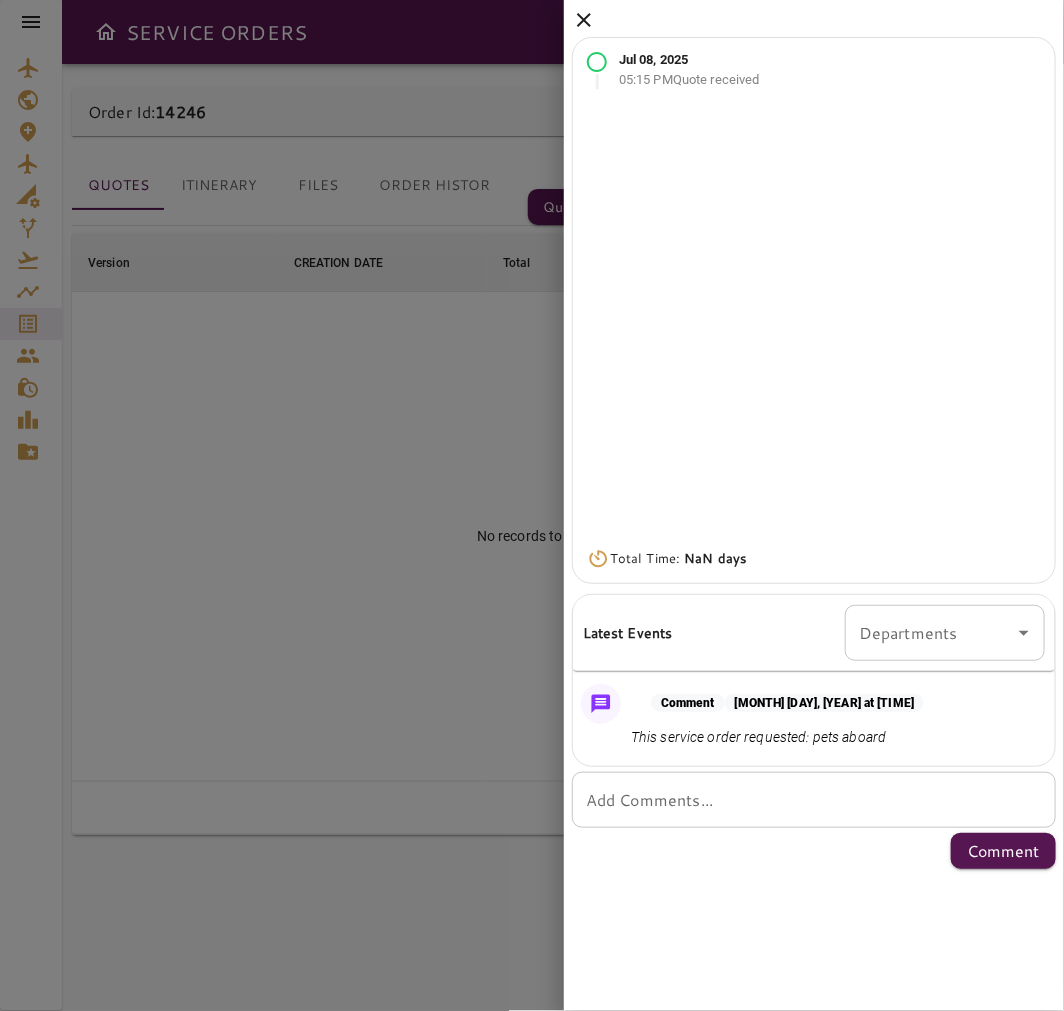 click at bounding box center [584, 20] 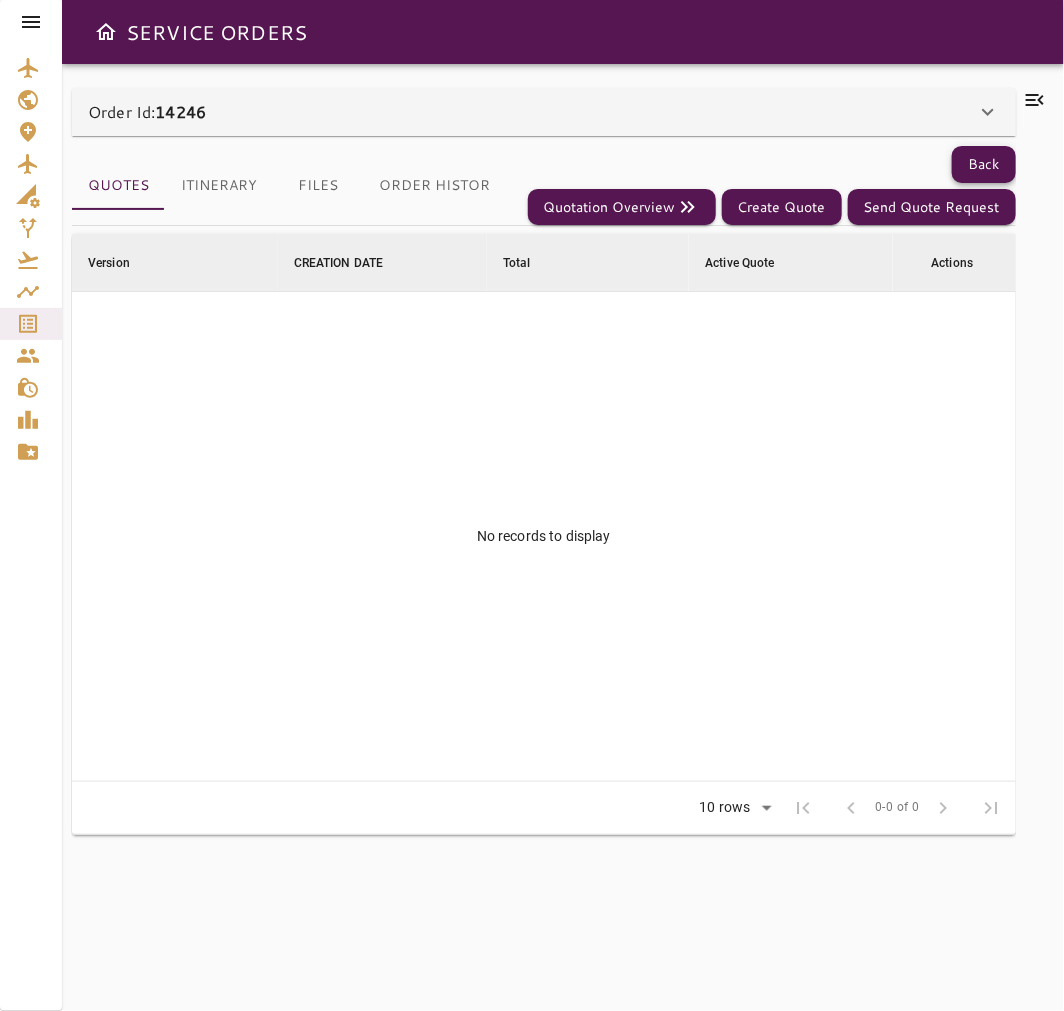 click on "Back" at bounding box center (984, 164) 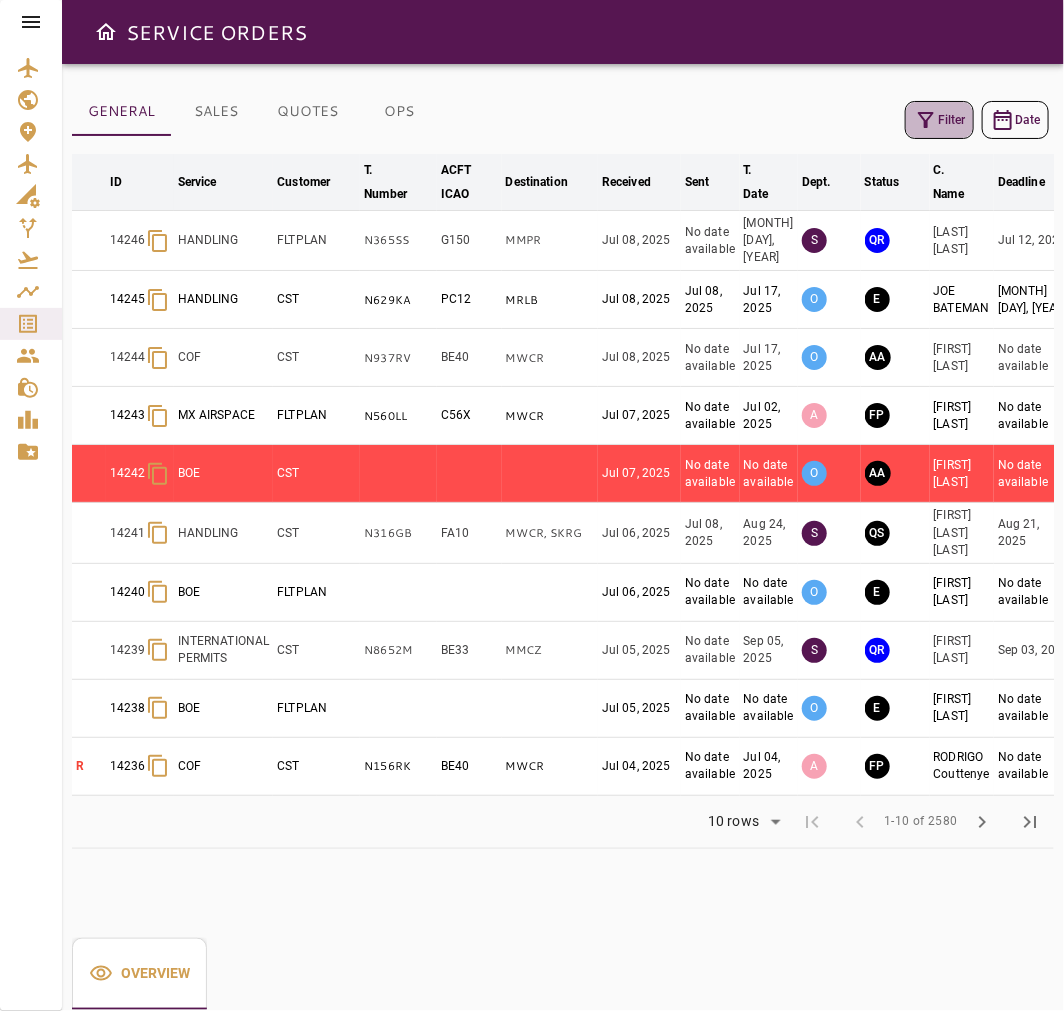 click on "Filter" at bounding box center [939, 120] 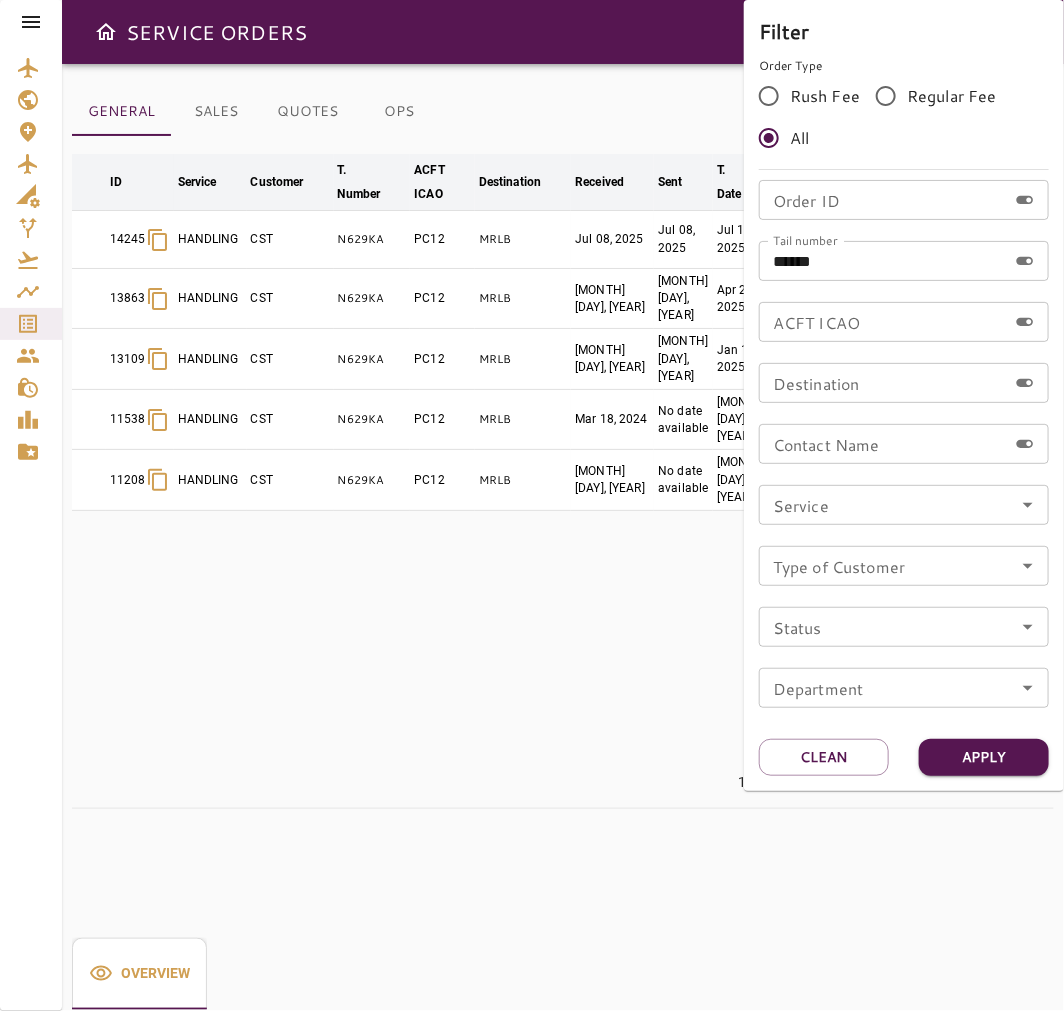click at bounding box center [532, 505] 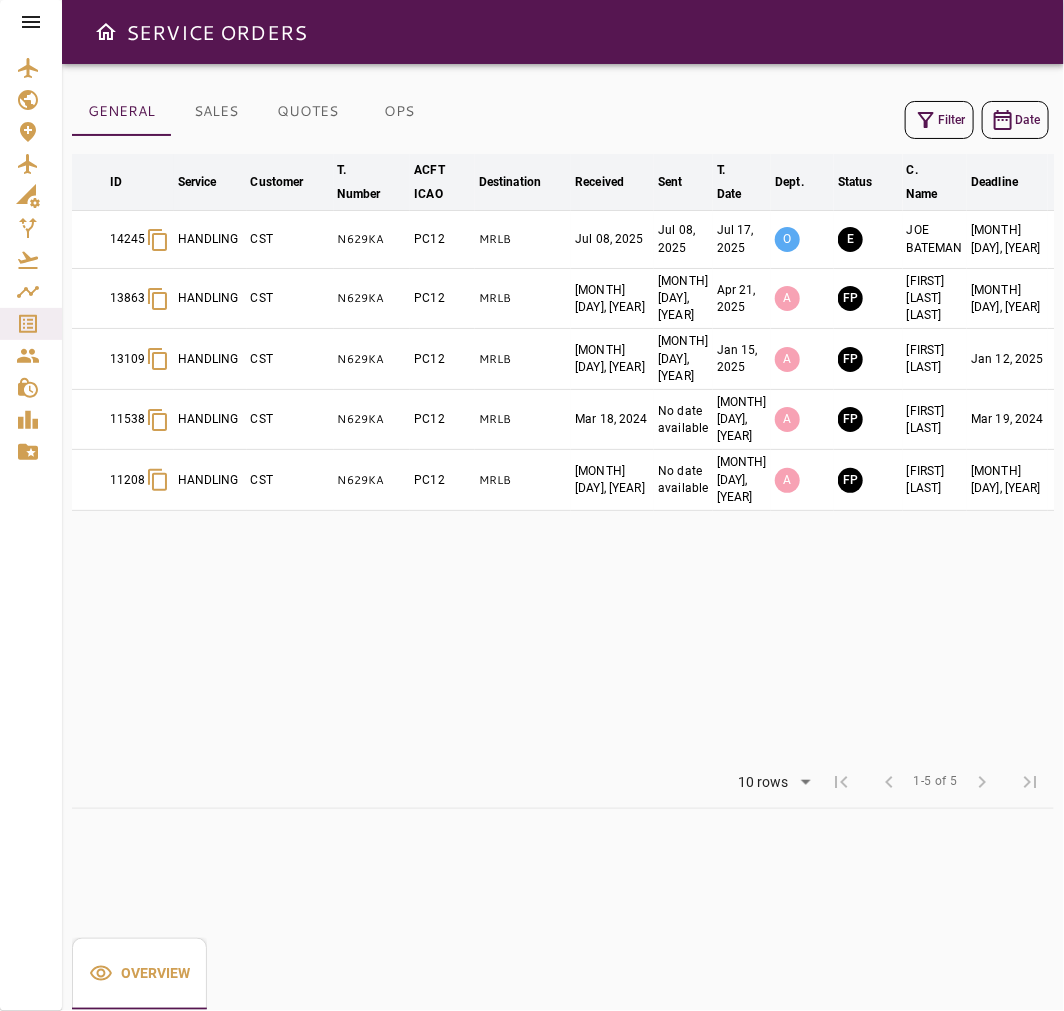 click at bounding box center [926, 120] 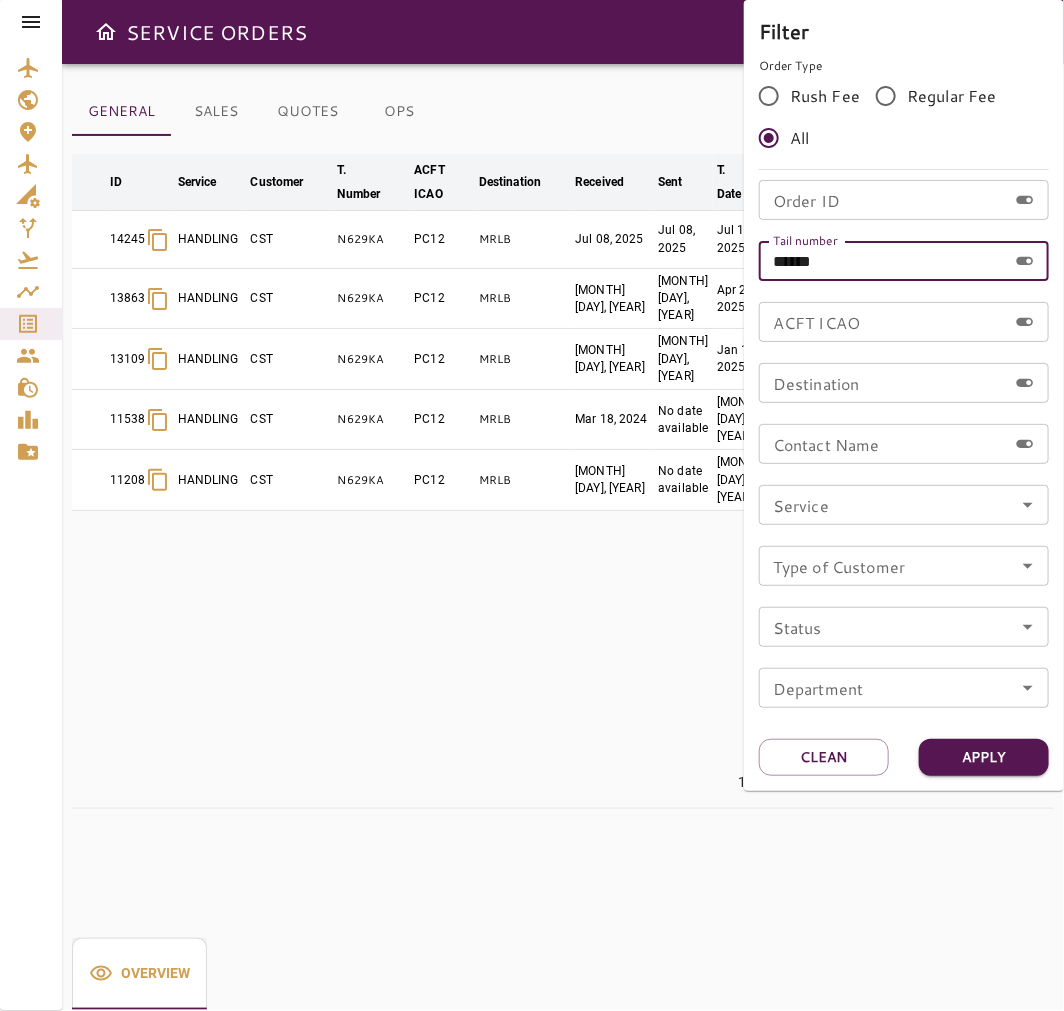 drag, startPoint x: 891, startPoint y: 242, endPoint x: 666, endPoint y: 301, distance: 232.60696 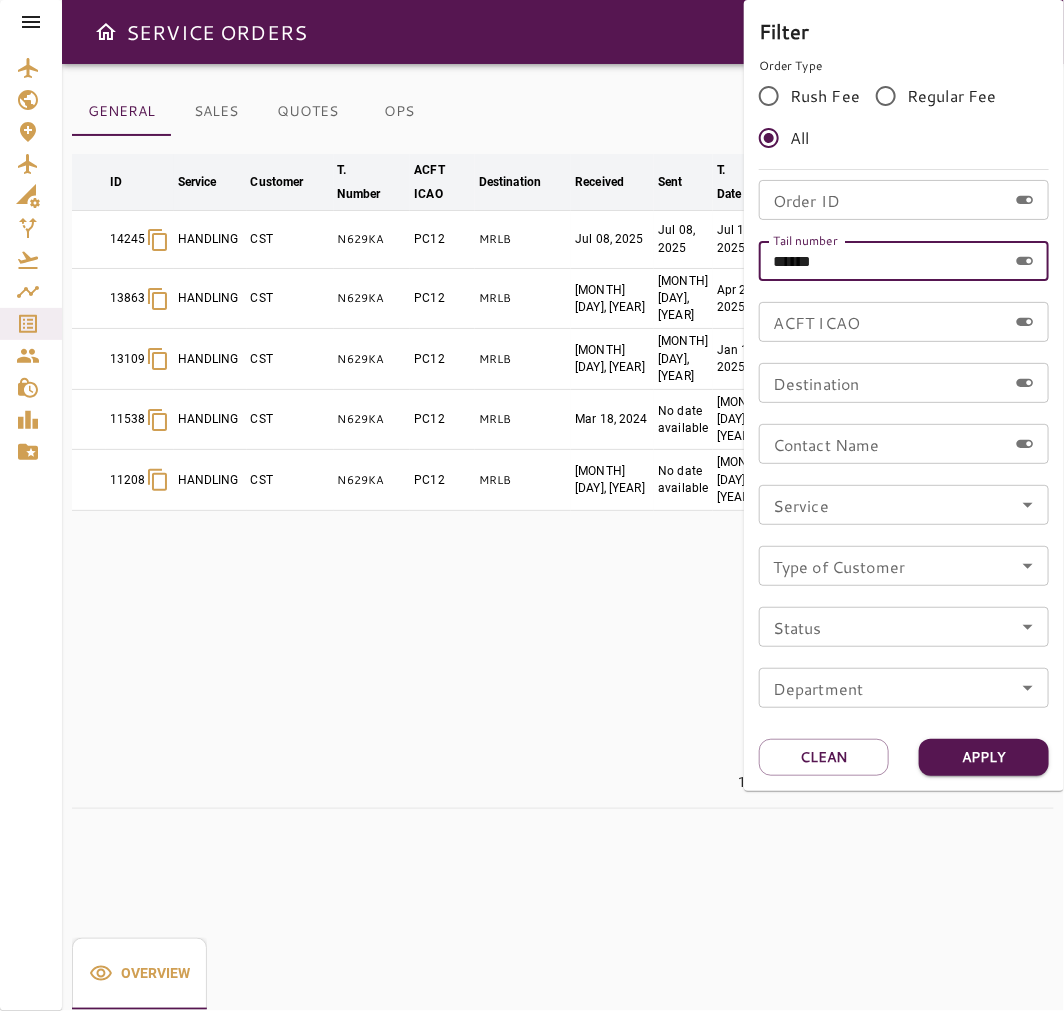 type on "******" 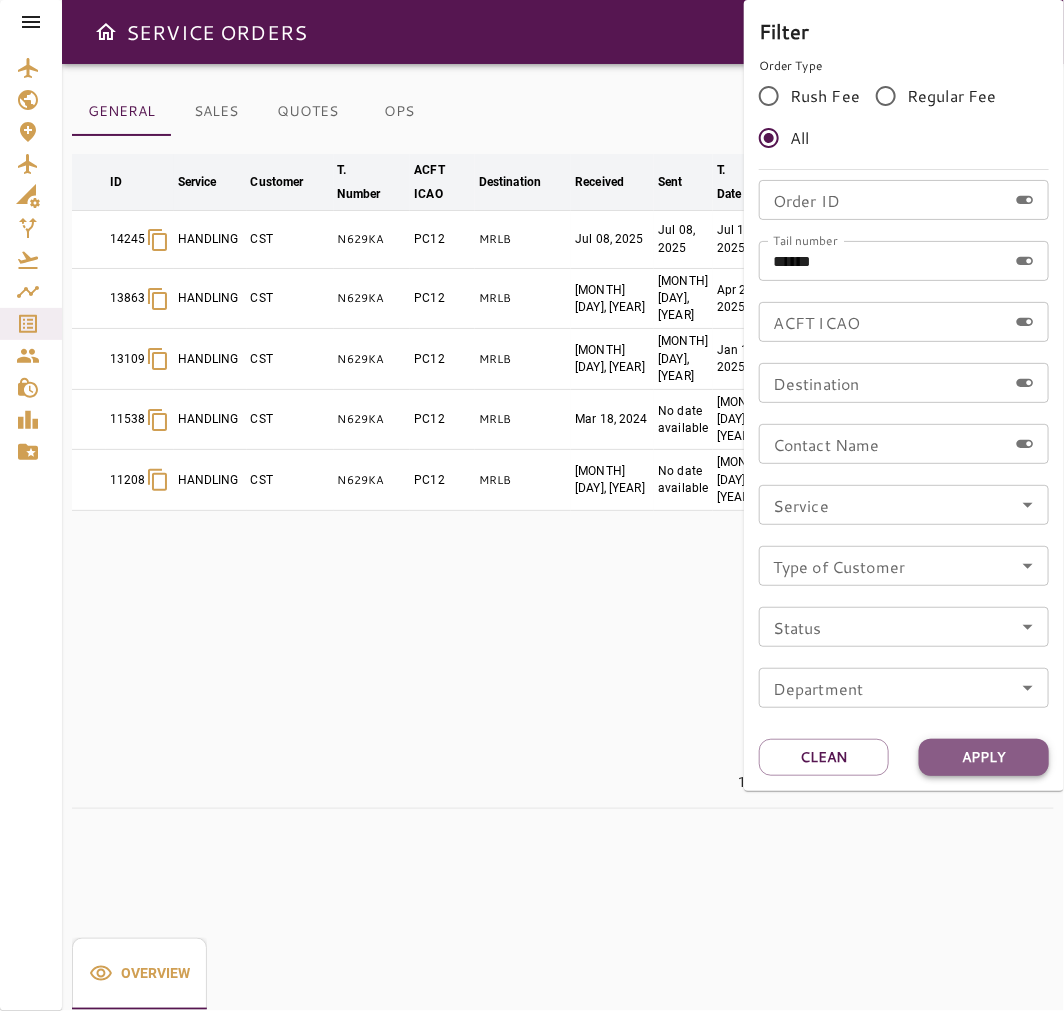 click on "Apply" at bounding box center (984, 757) 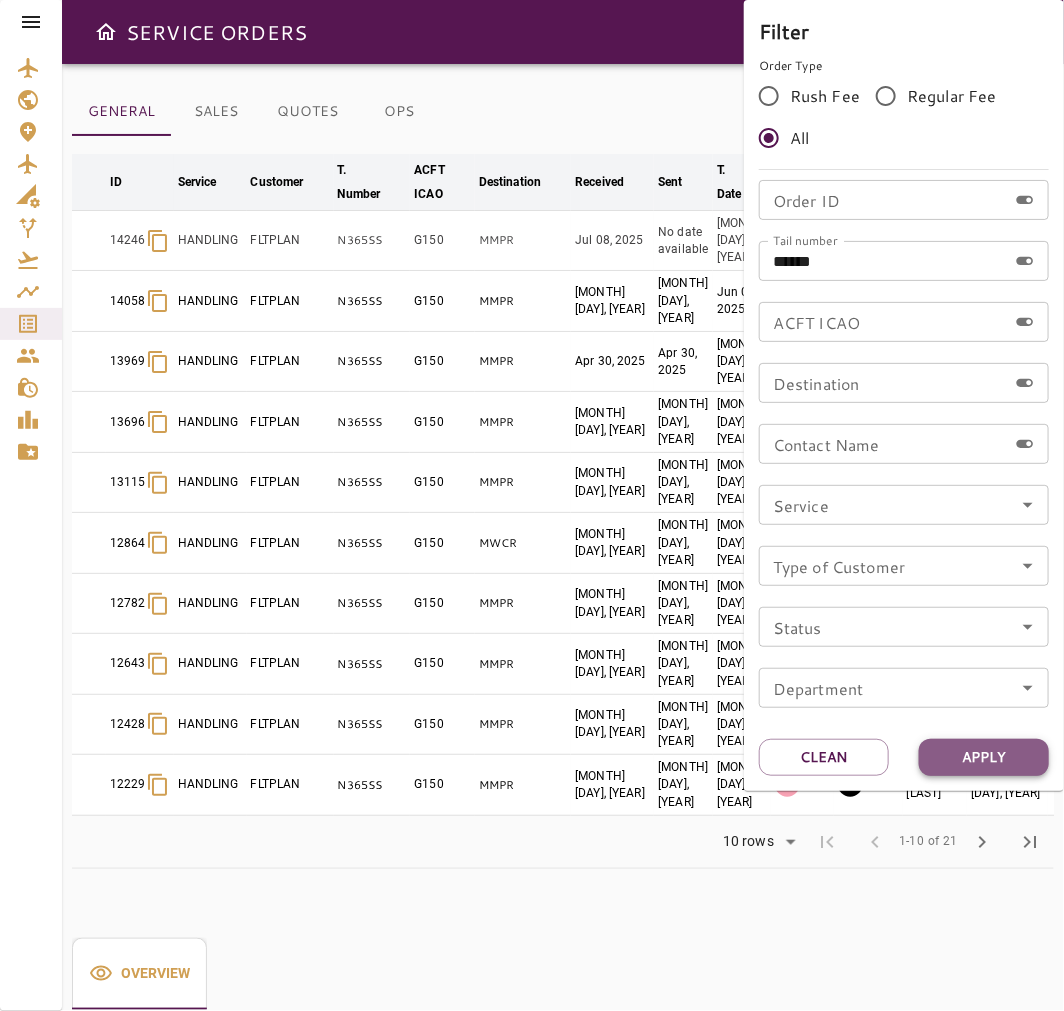 click on "Apply" at bounding box center [984, 757] 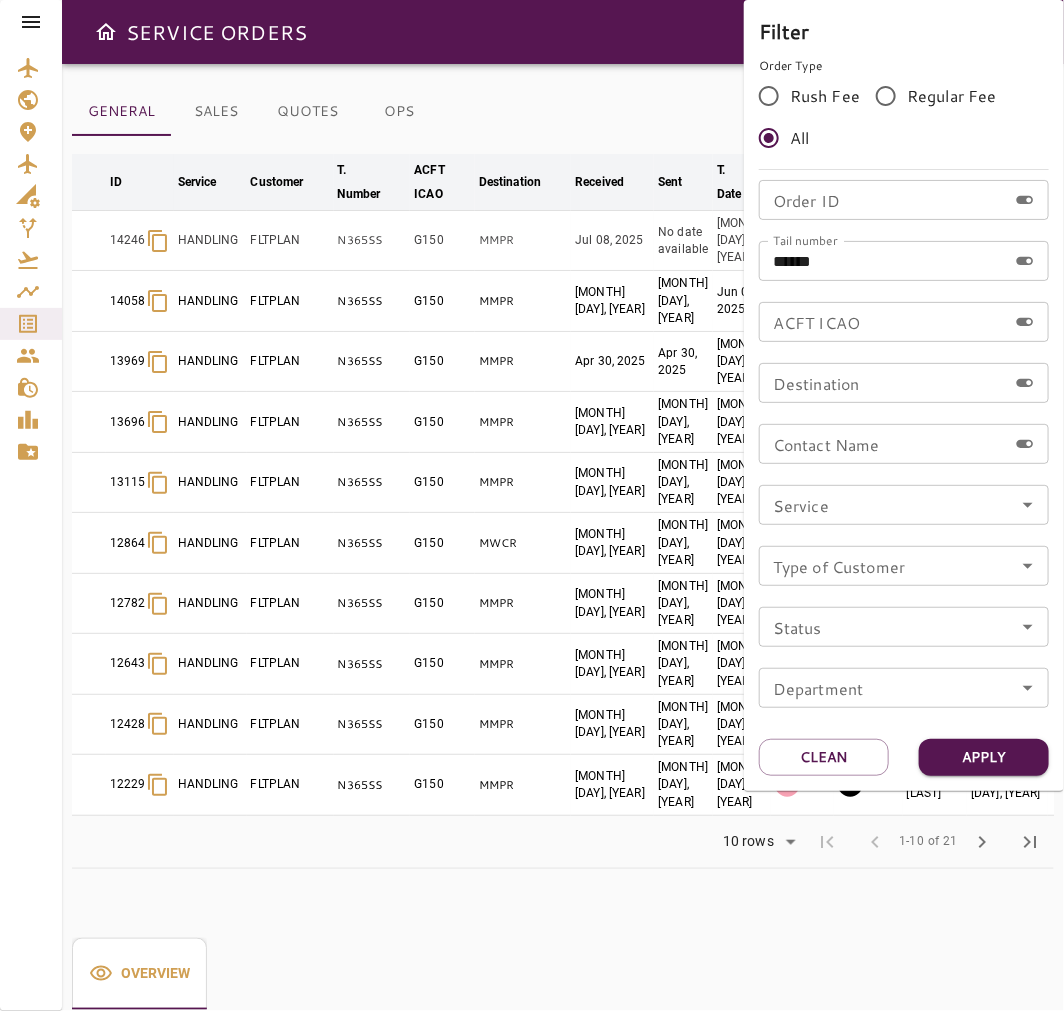 click at bounding box center [532, 505] 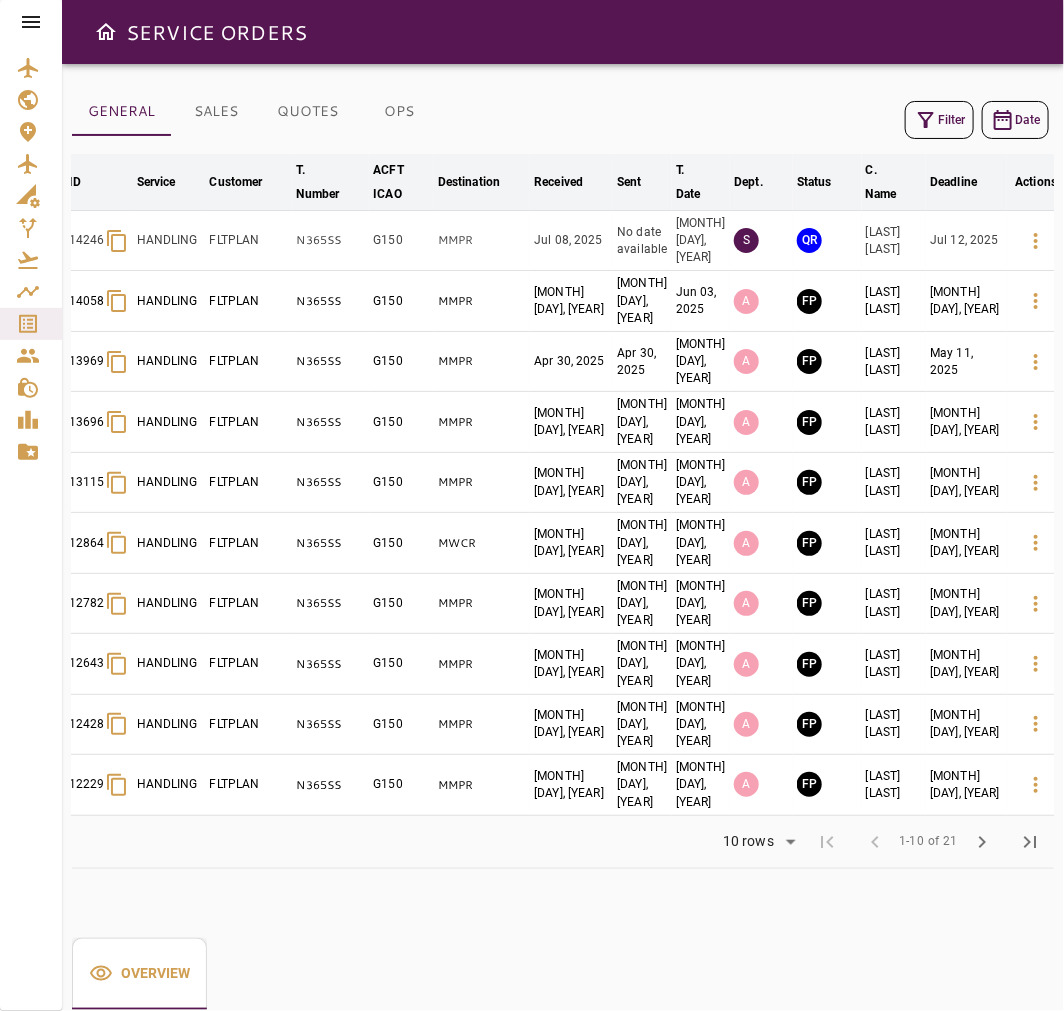 scroll, scrollTop: 0, scrollLeft: 61, axis: horizontal 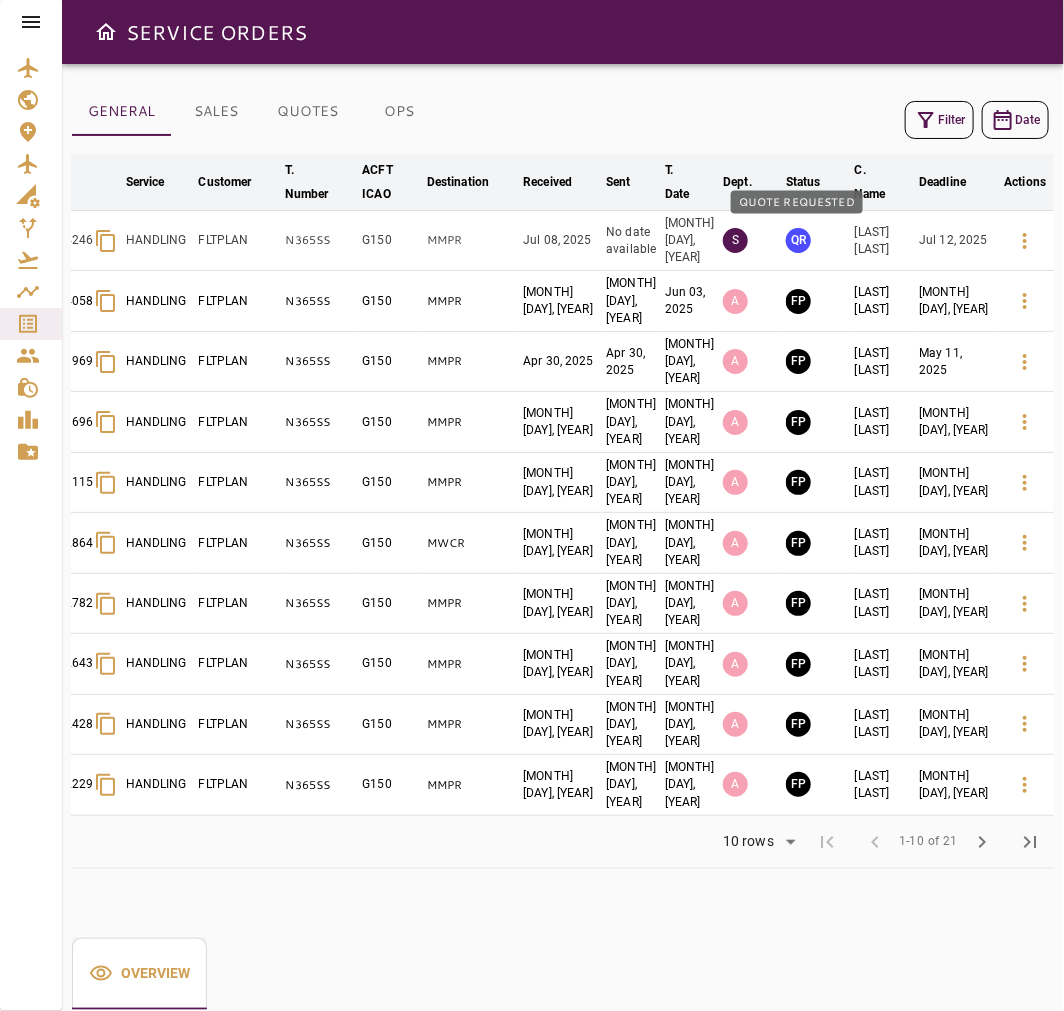 click on "QR" at bounding box center (798, 240) 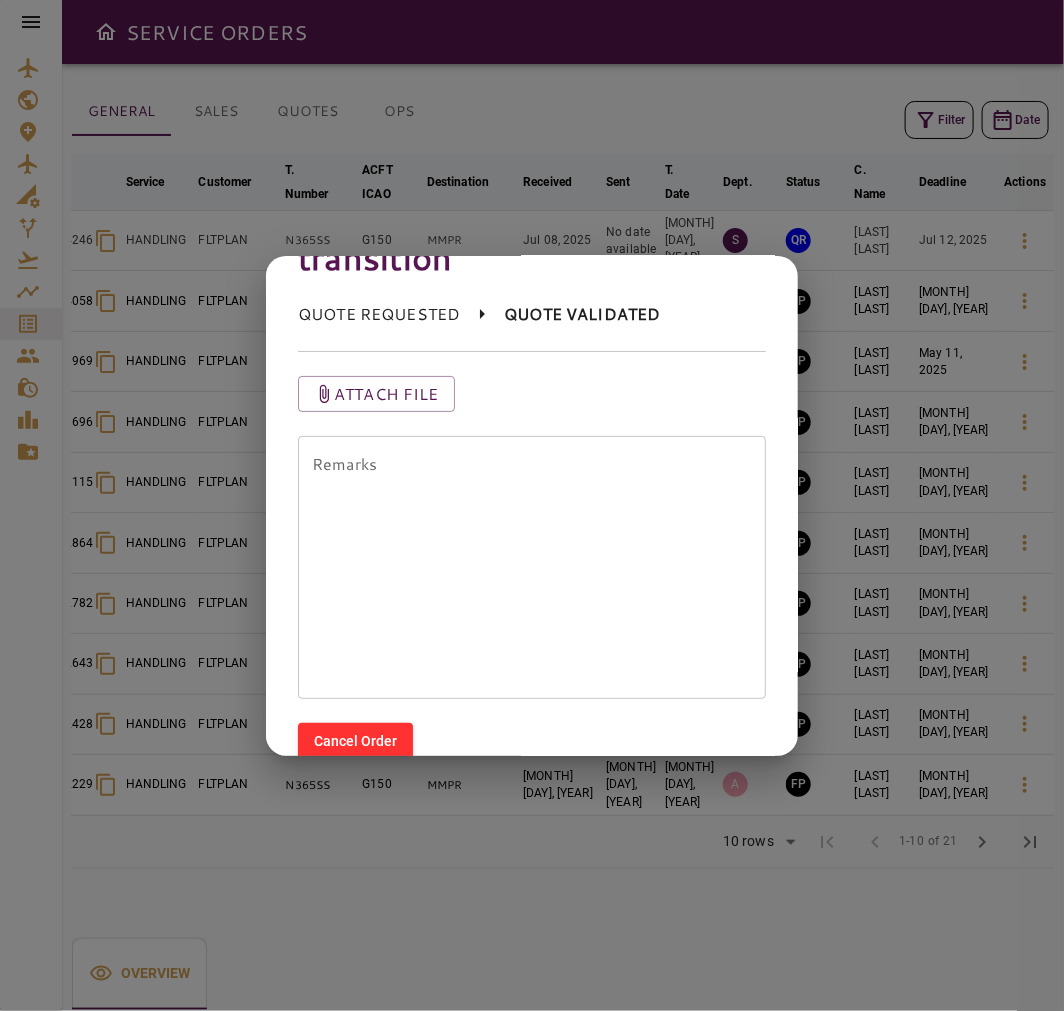 scroll, scrollTop: 196, scrollLeft: 0, axis: vertical 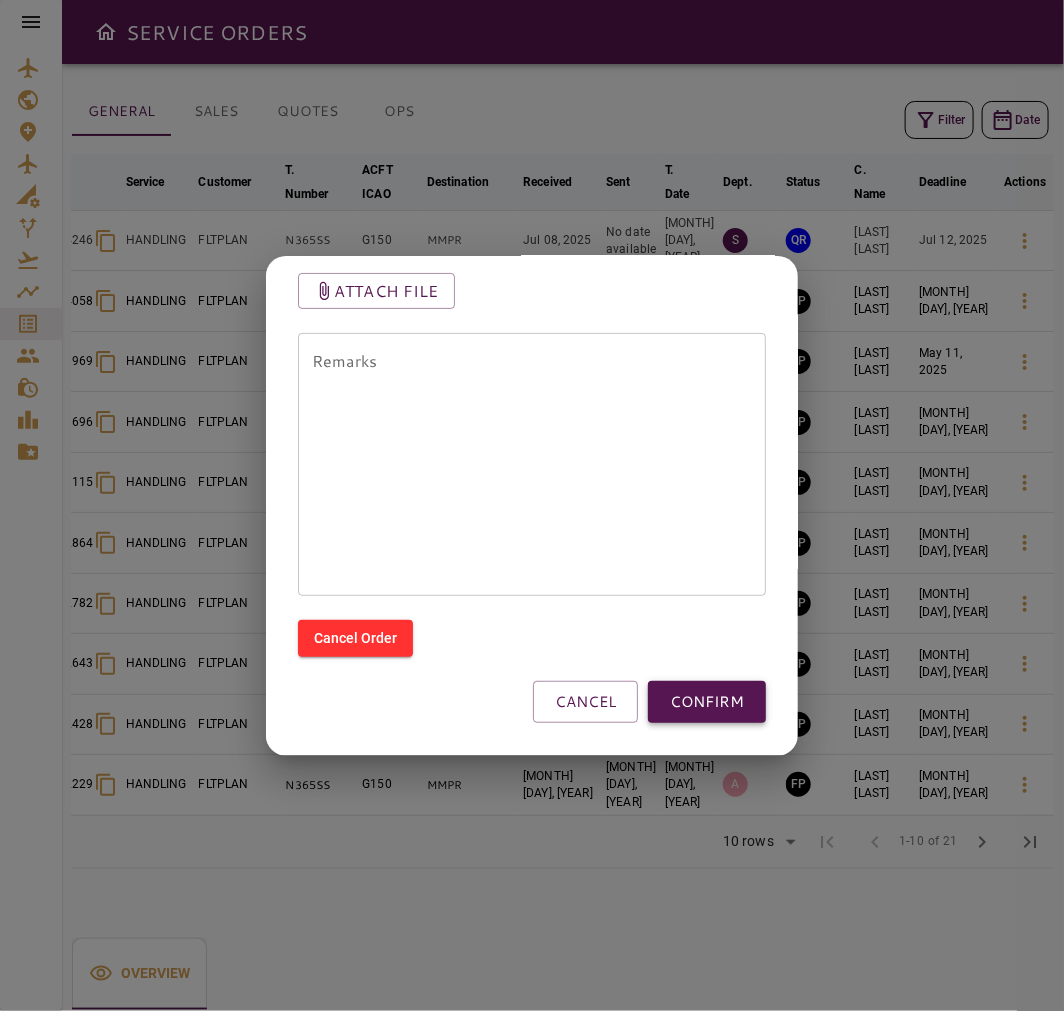 click on "CONFIRM" at bounding box center [707, 702] 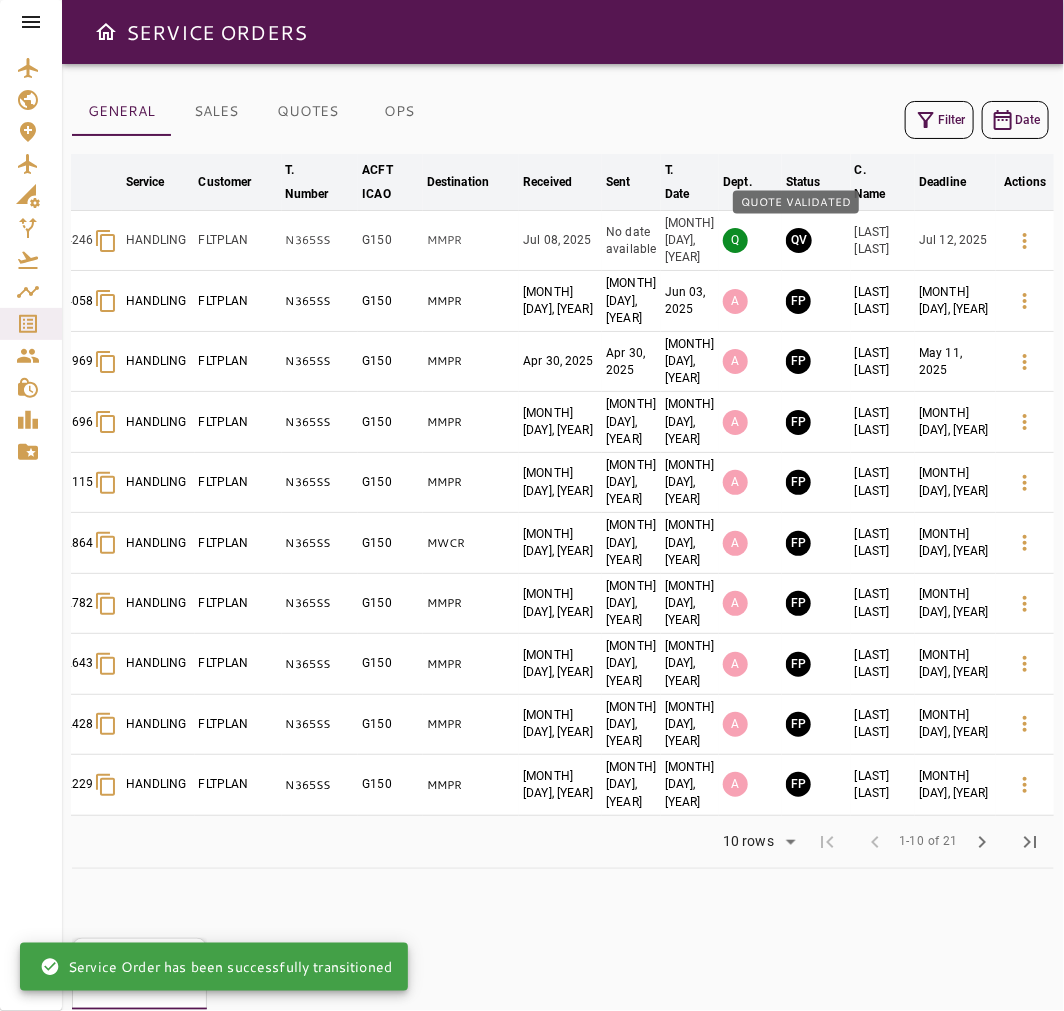 click on "QV" at bounding box center [799, 240] 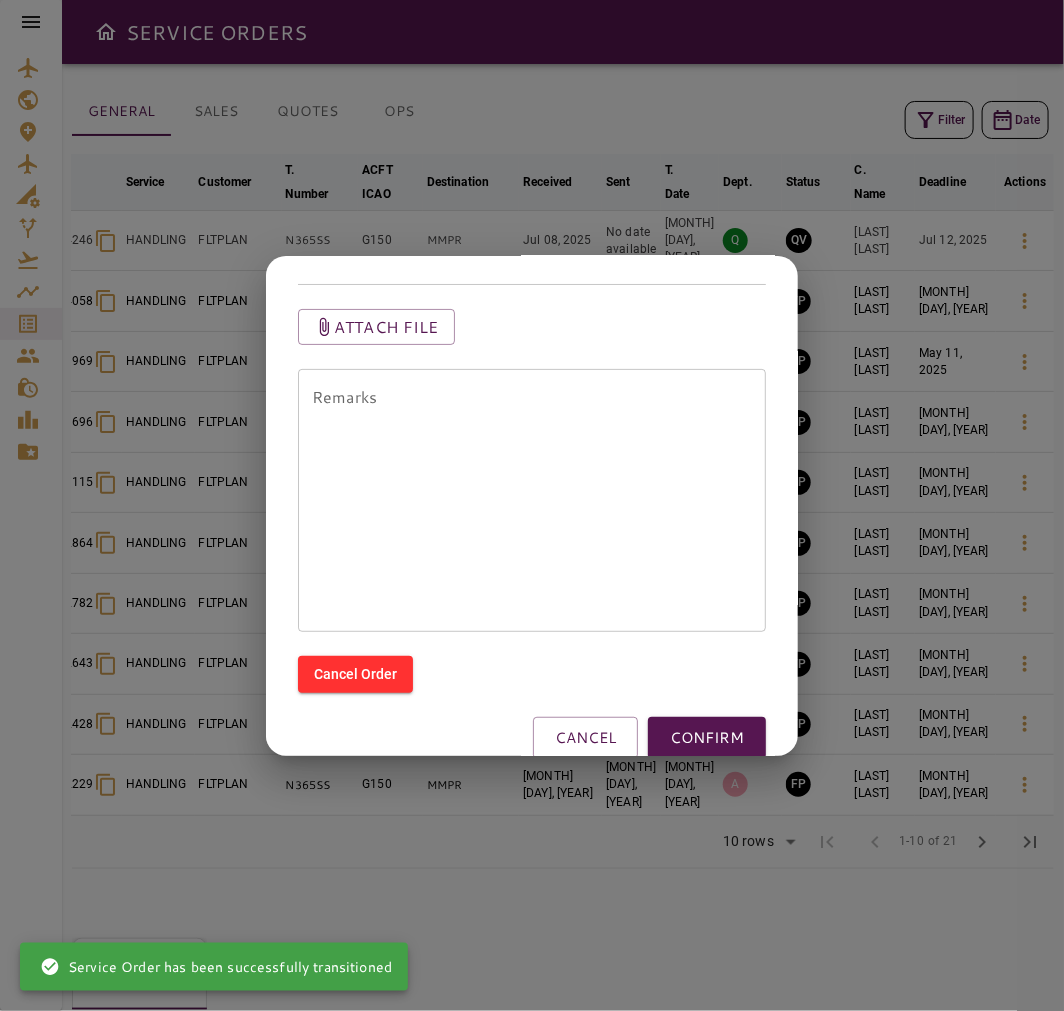 scroll, scrollTop: 196, scrollLeft: 0, axis: vertical 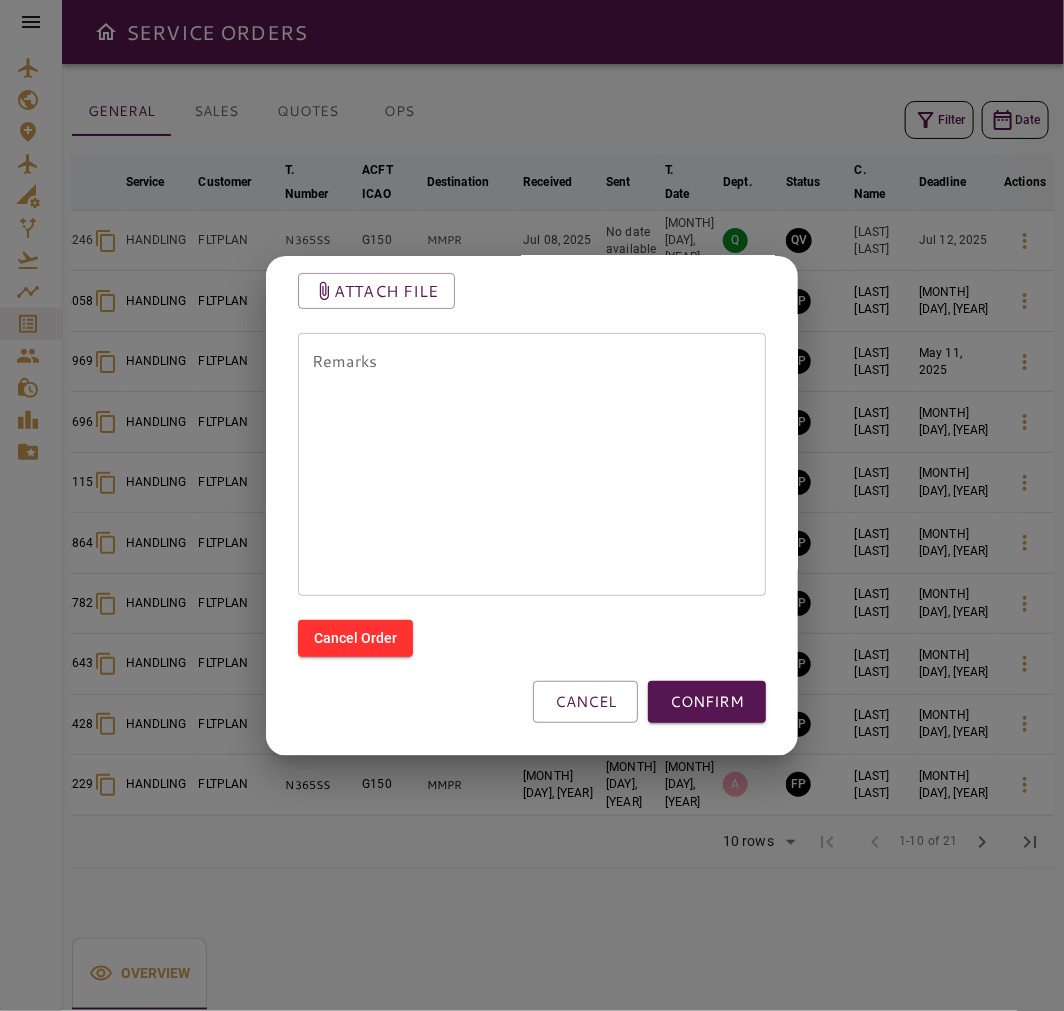 click on "Remarks" at bounding box center (532, 465) 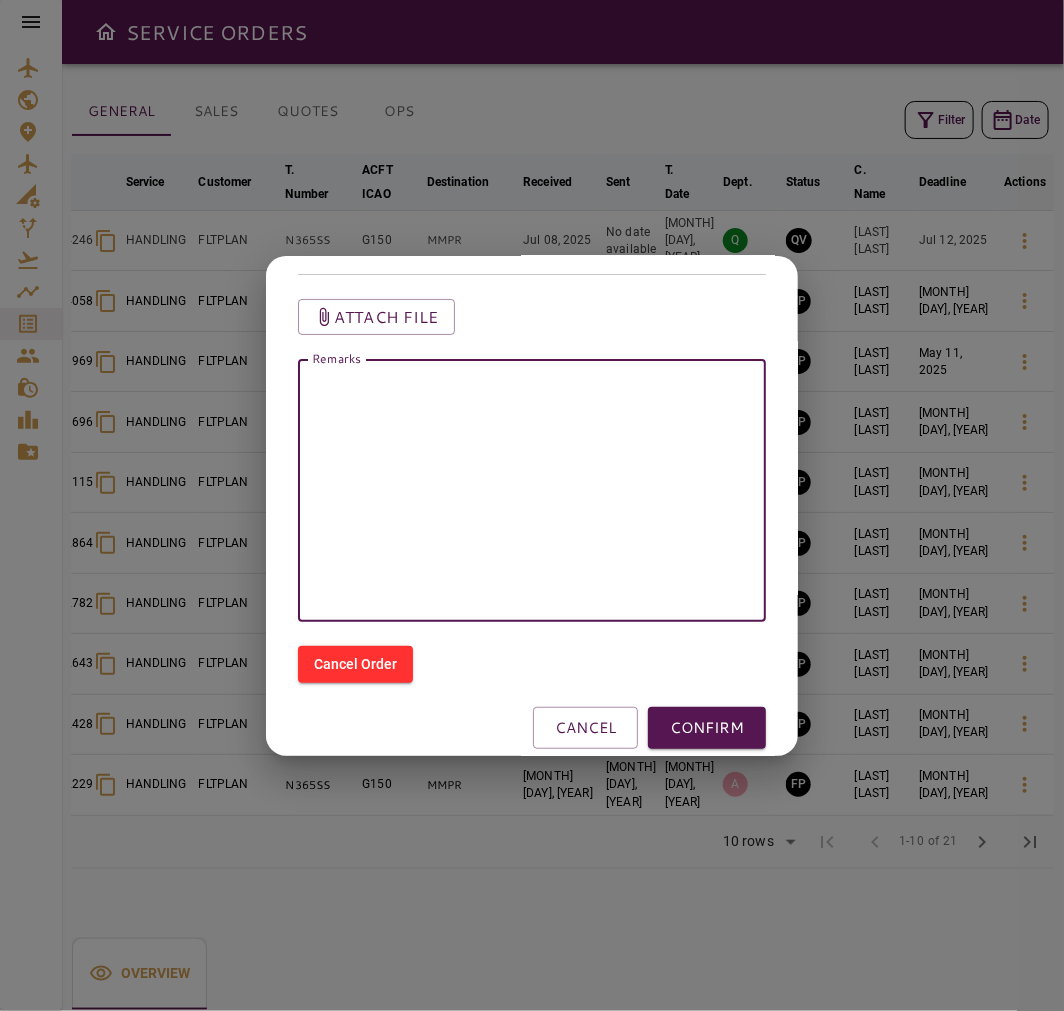 scroll, scrollTop: 196, scrollLeft: 0, axis: vertical 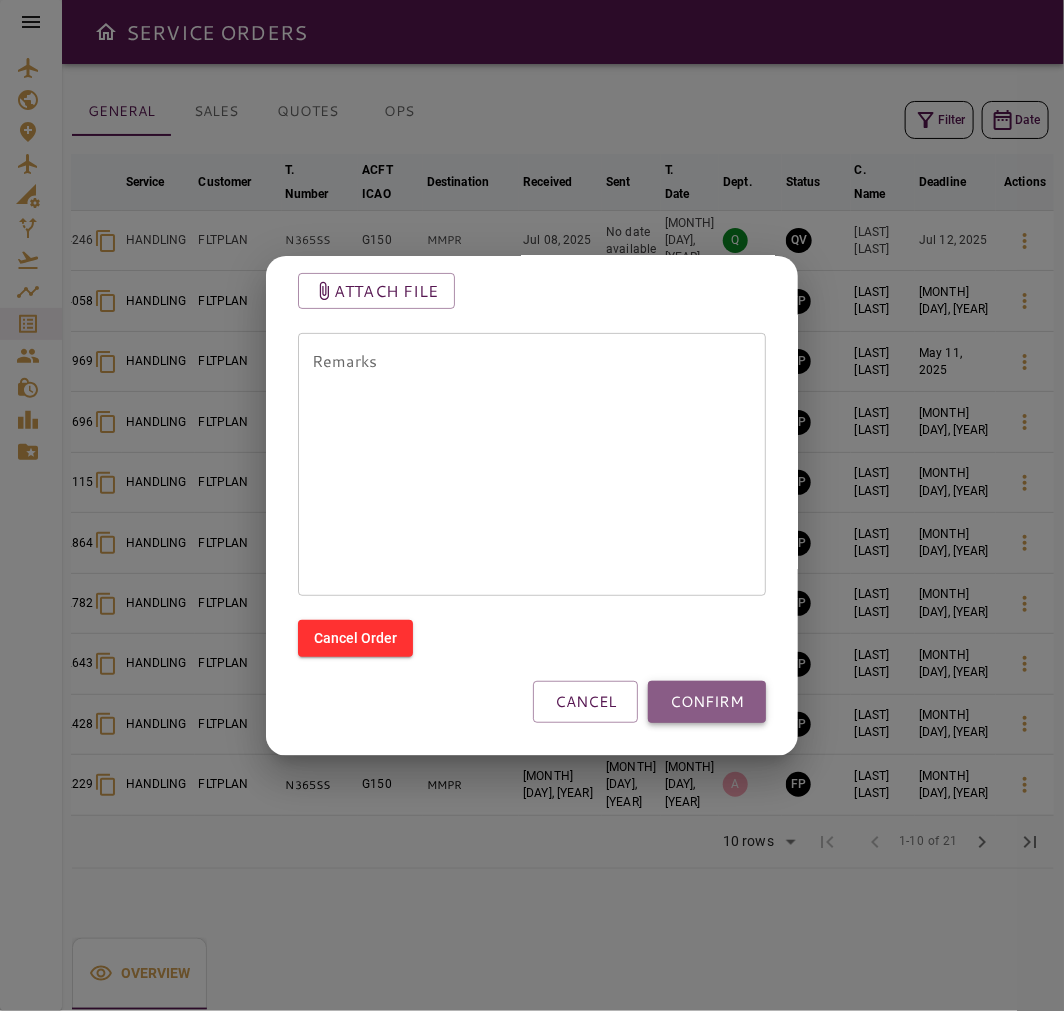 click on "CONFIRM" at bounding box center (707, 702) 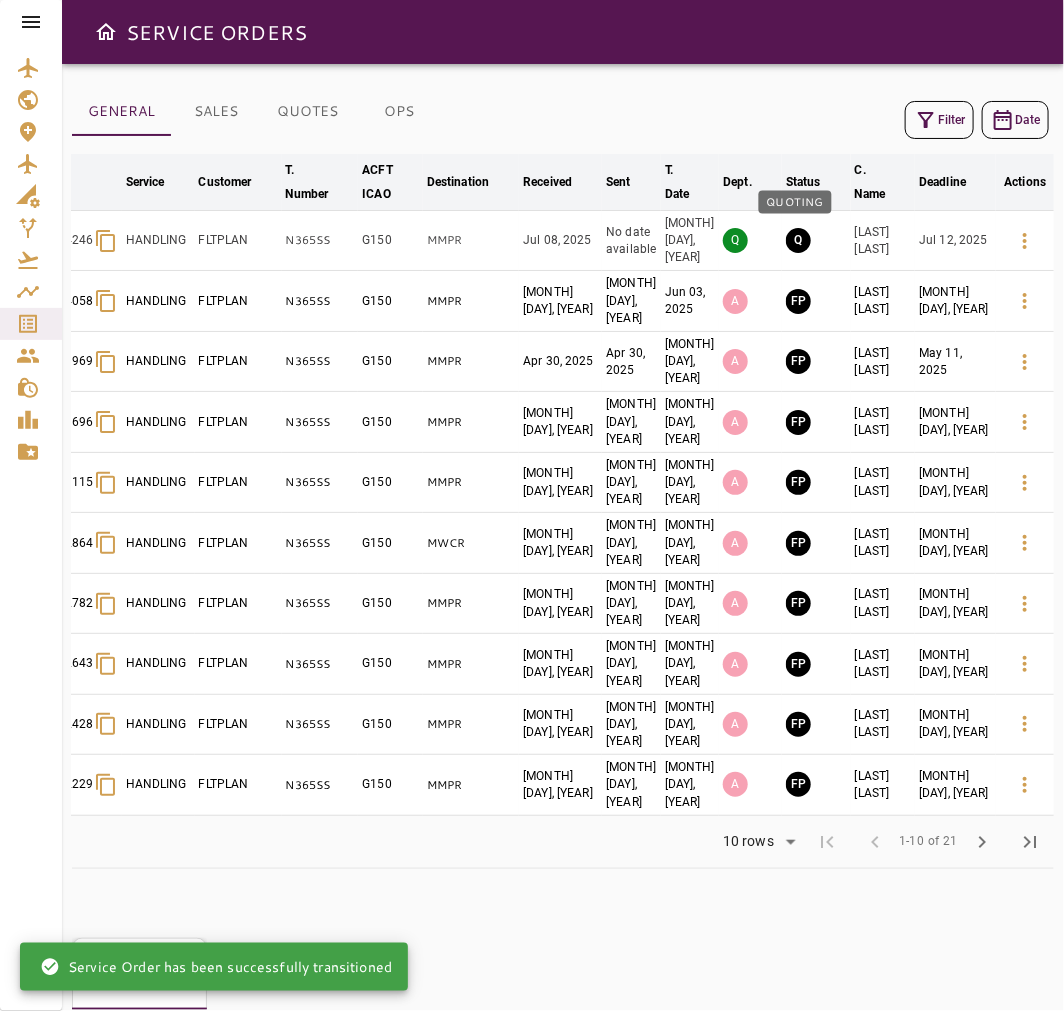 click on "Q" at bounding box center [798, 240] 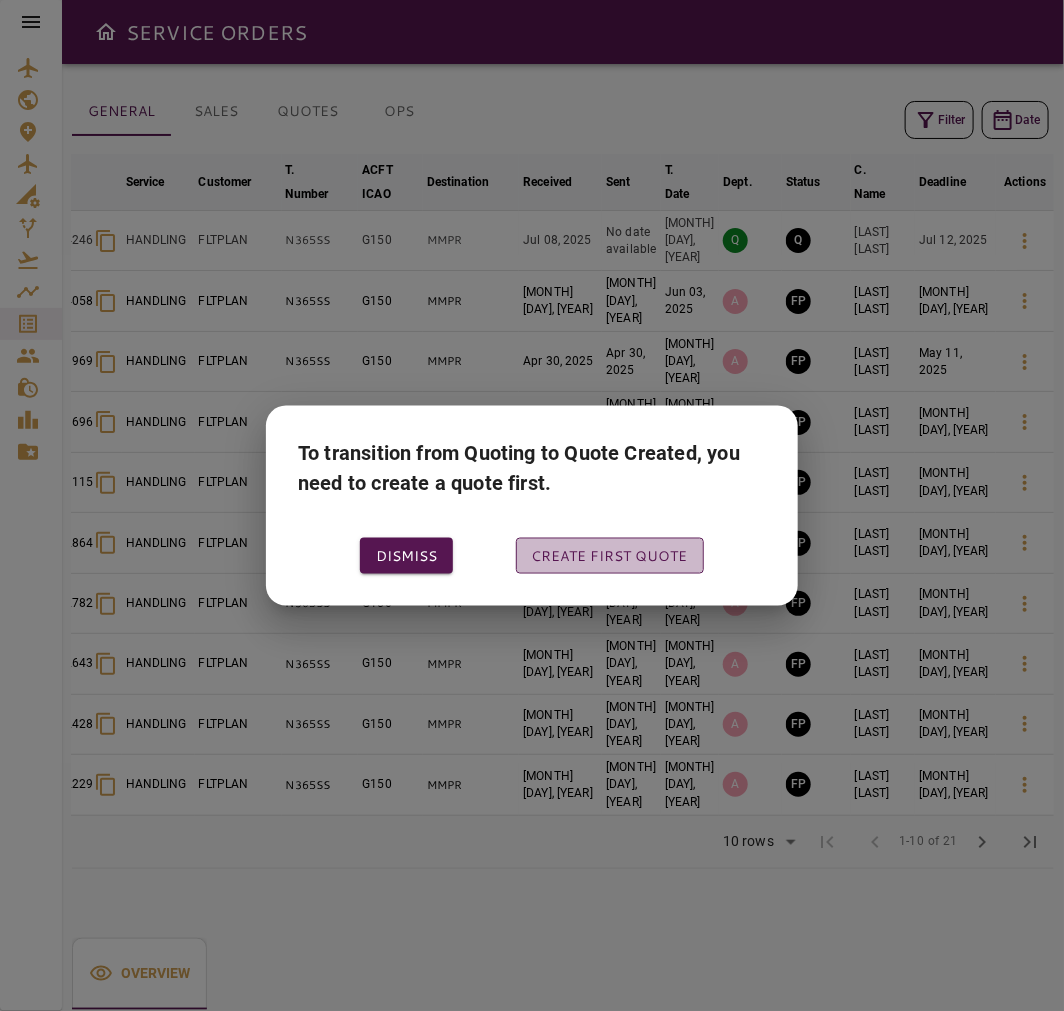 click on "Create first quote" at bounding box center [610, 555] 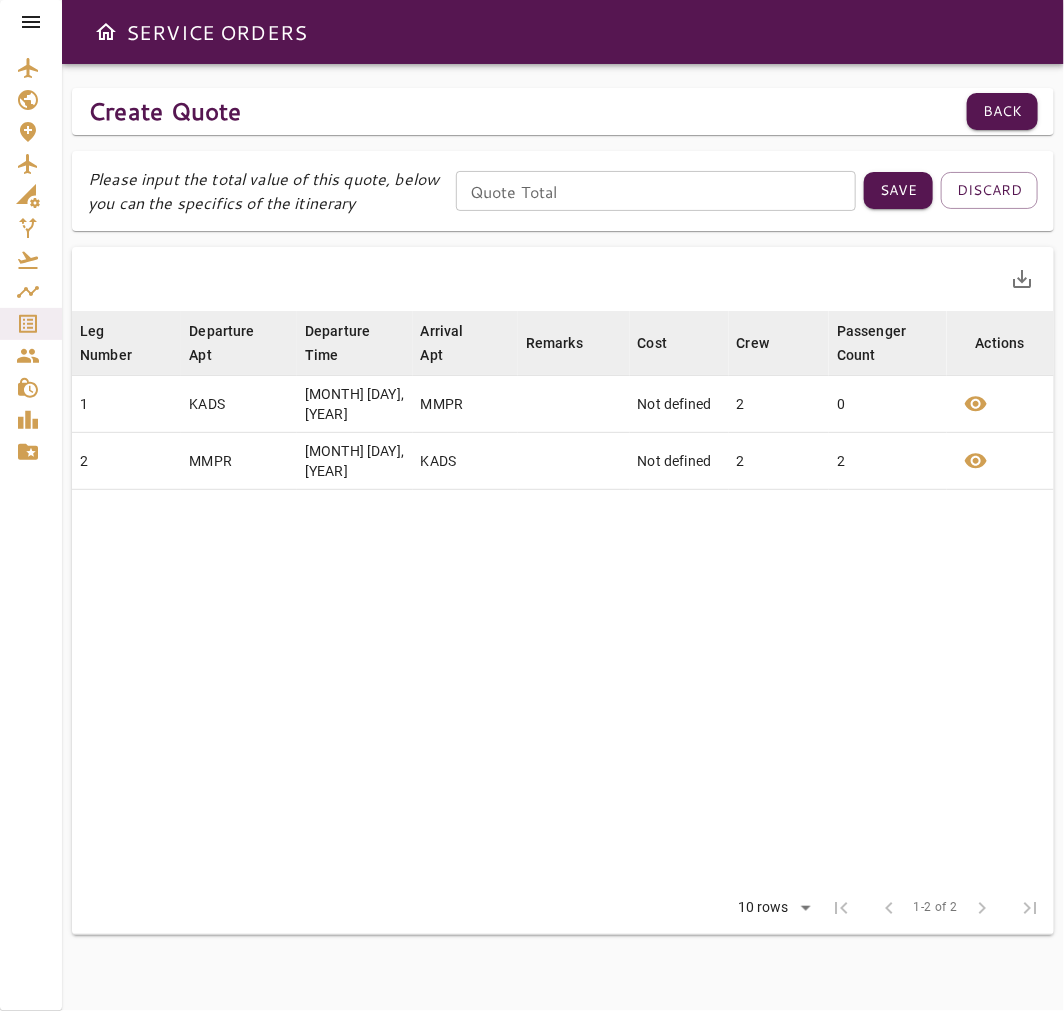 drag, startPoint x: 750, startPoint y: 230, endPoint x: 740, endPoint y: 198, distance: 33.526108 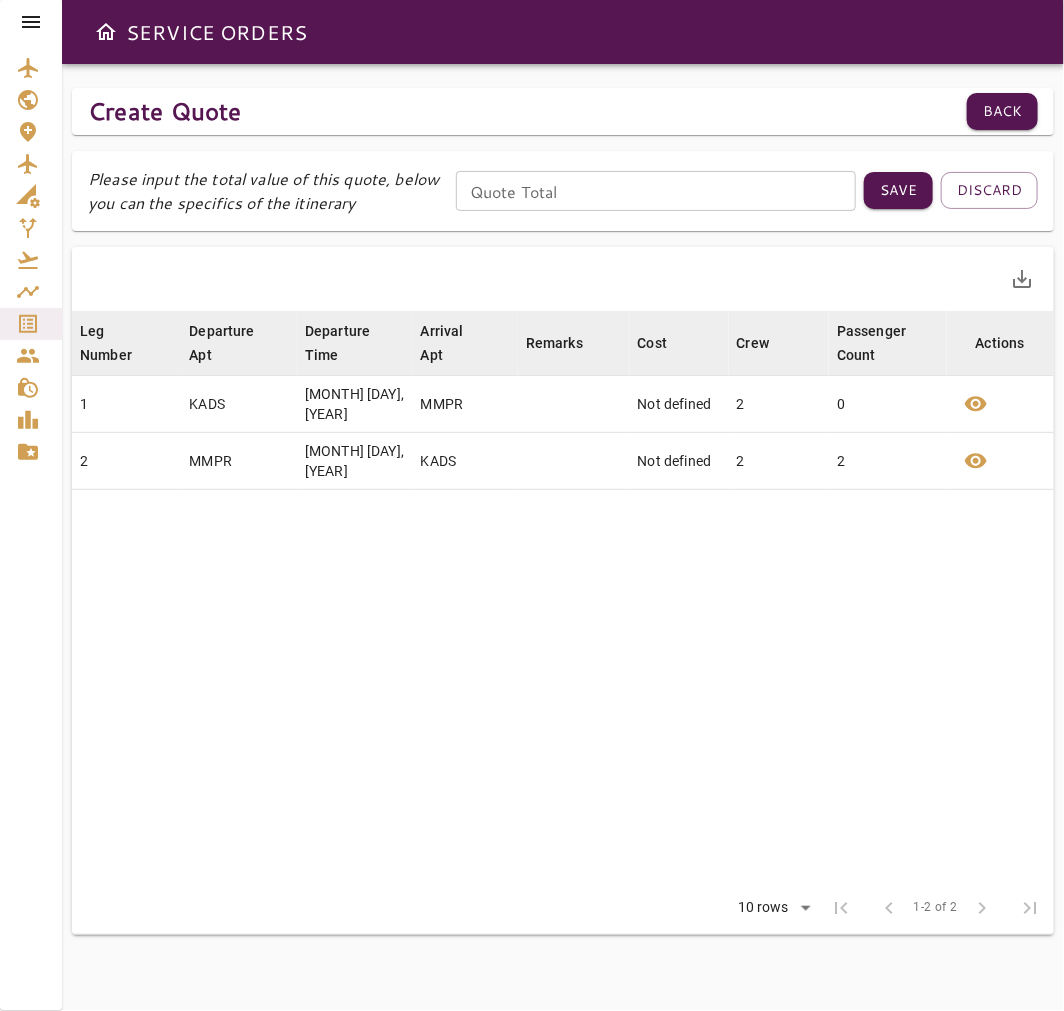 click on "Quote Total" at bounding box center (656, 191) 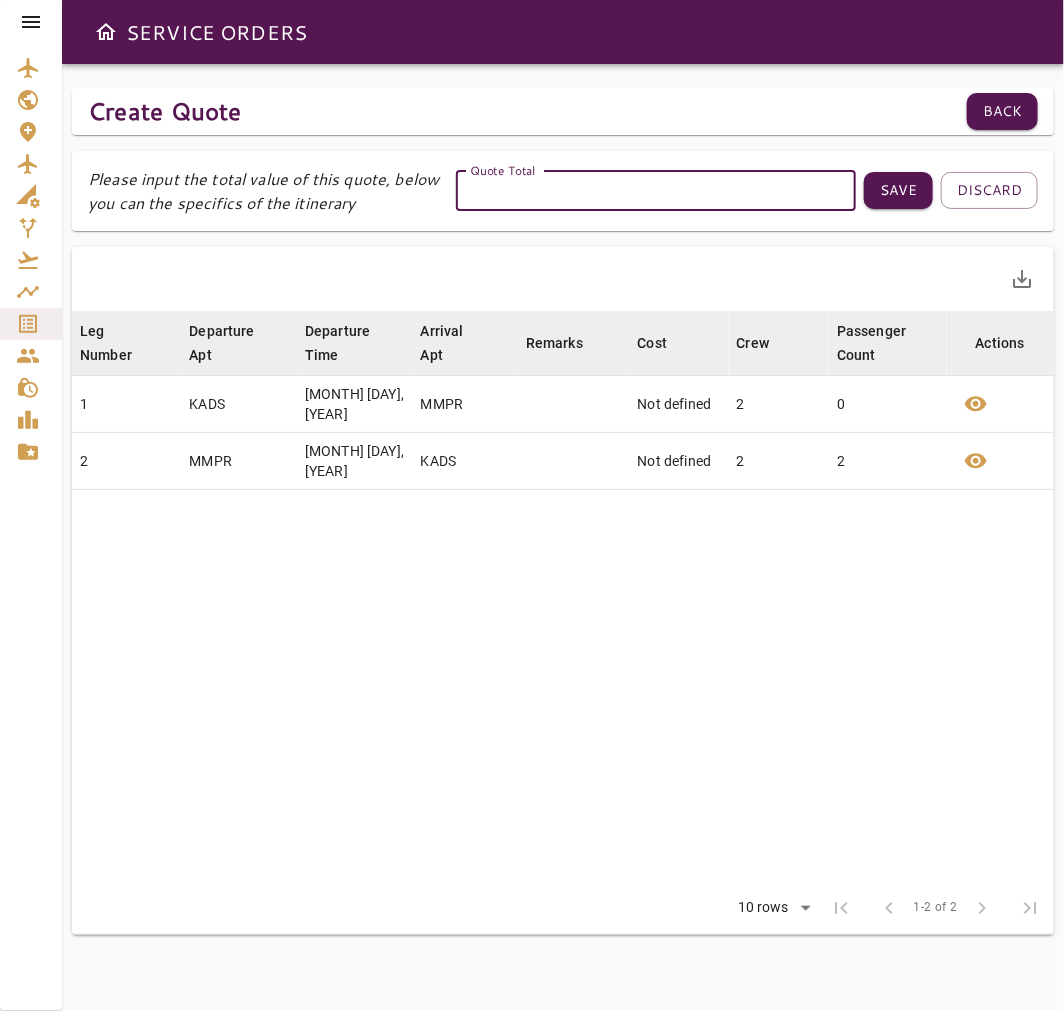 type on "*" 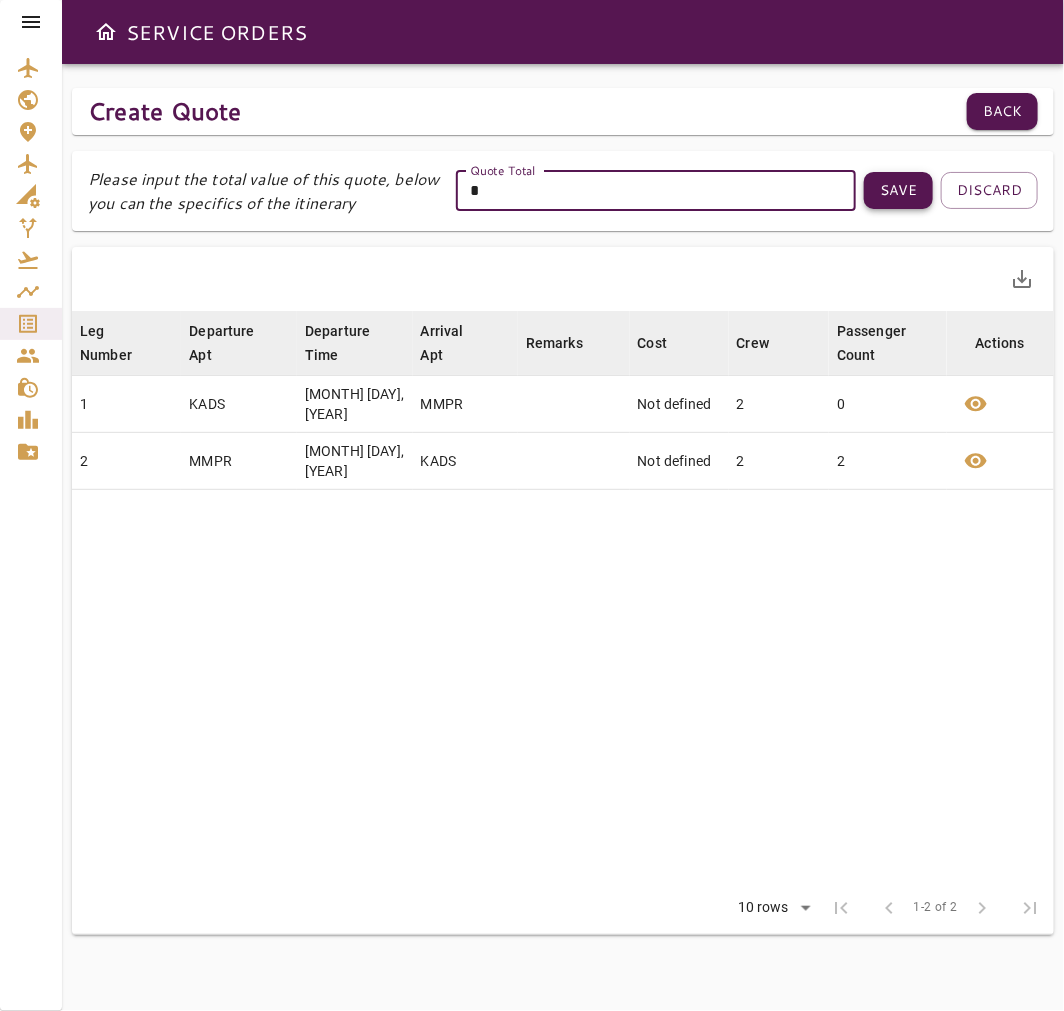 click on "Save" at bounding box center (898, 190) 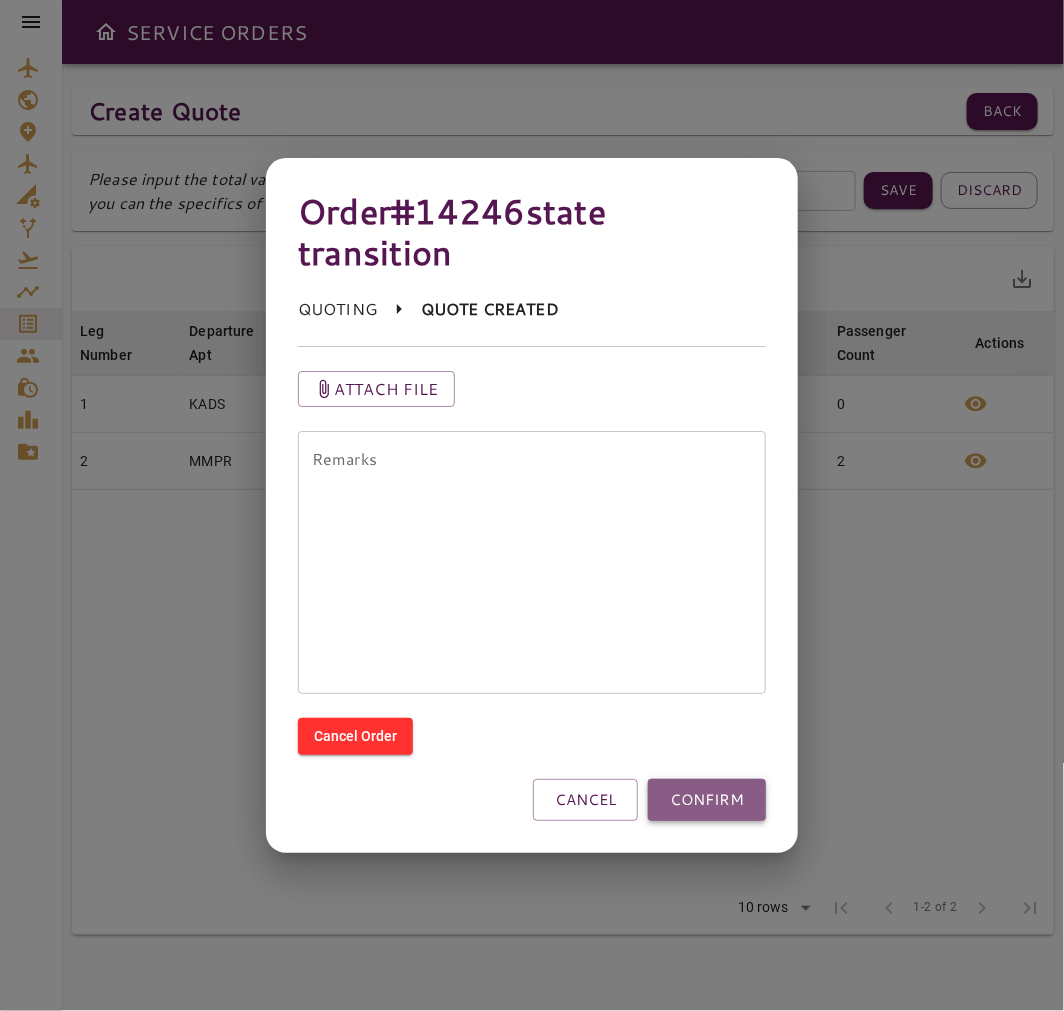 click on "CONFIRM" at bounding box center (707, 800) 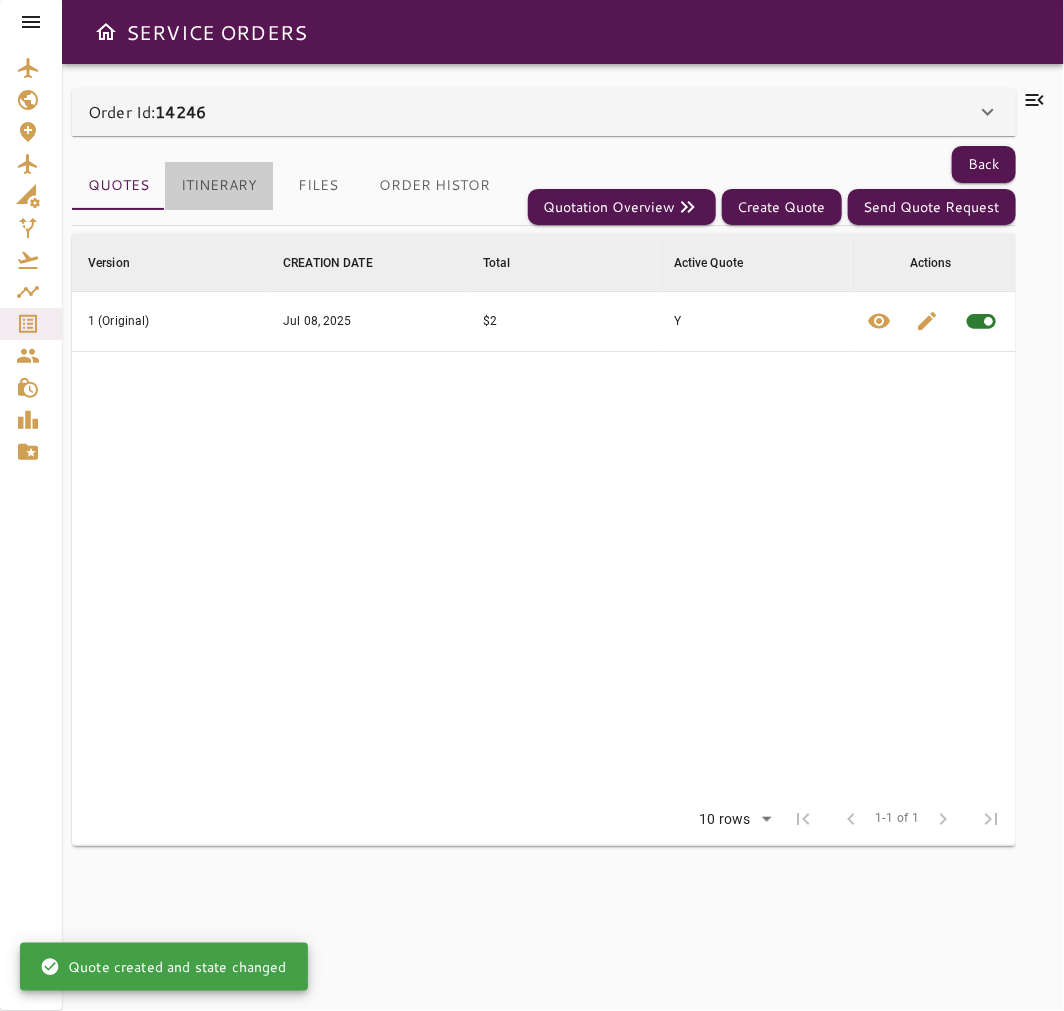 click on "Itinerary" at bounding box center (219, 186) 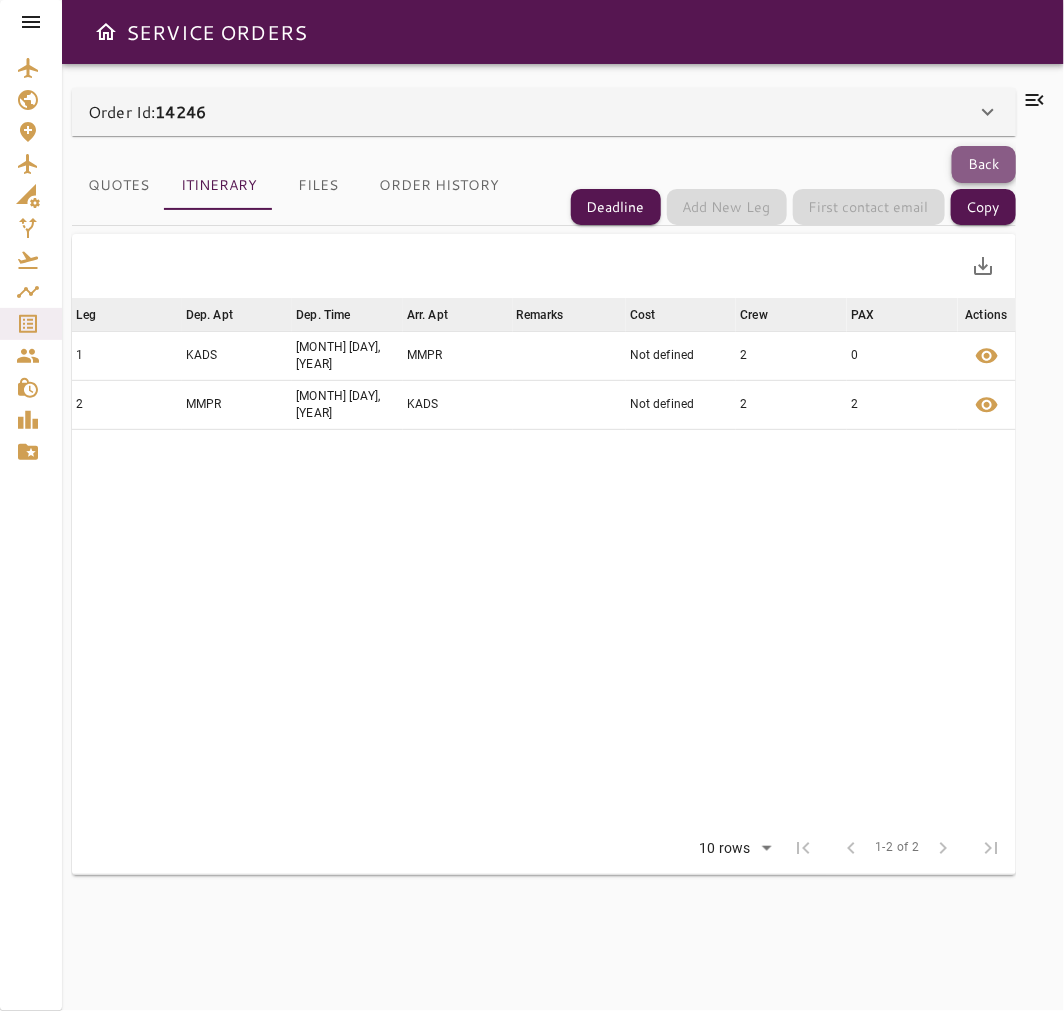 click on "Back" at bounding box center [984, 164] 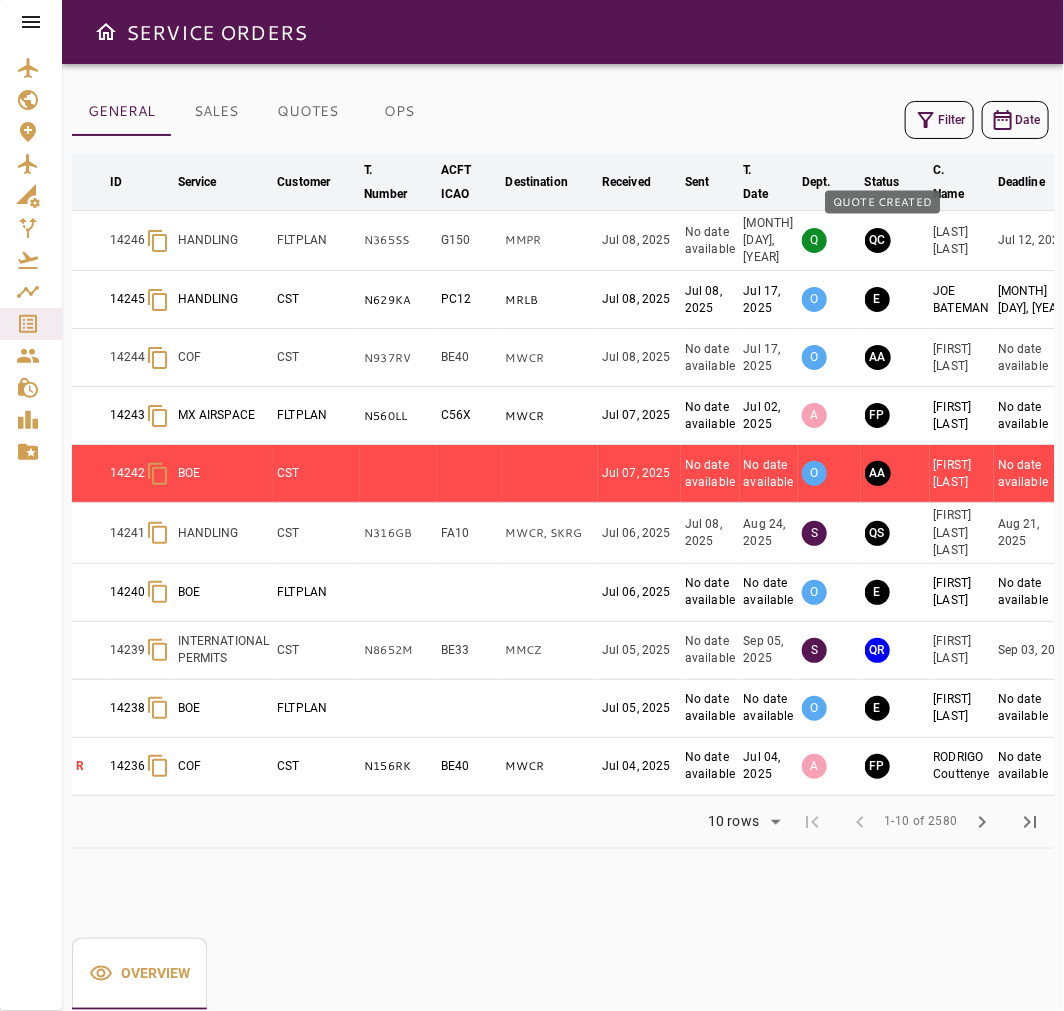 click on "QC" at bounding box center (878, 240) 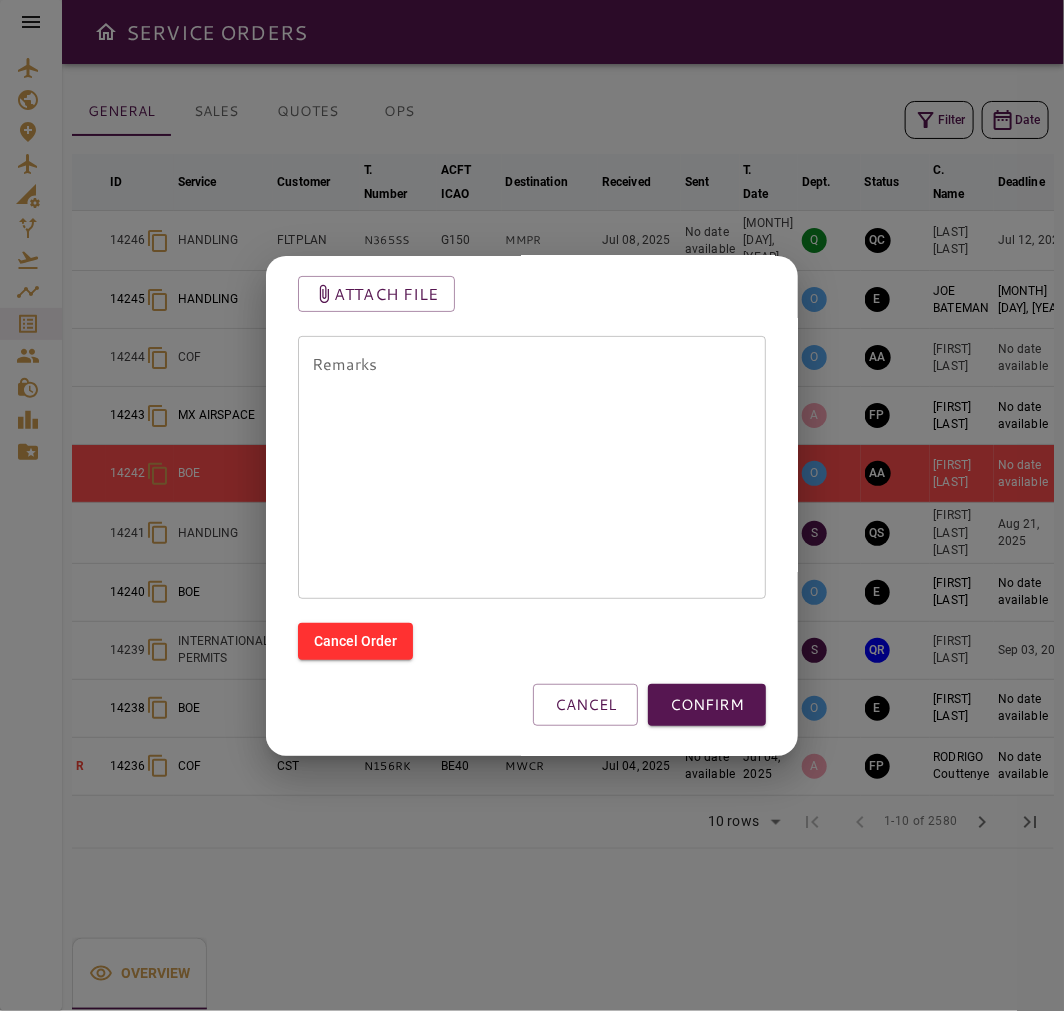 scroll, scrollTop: 196, scrollLeft: 0, axis: vertical 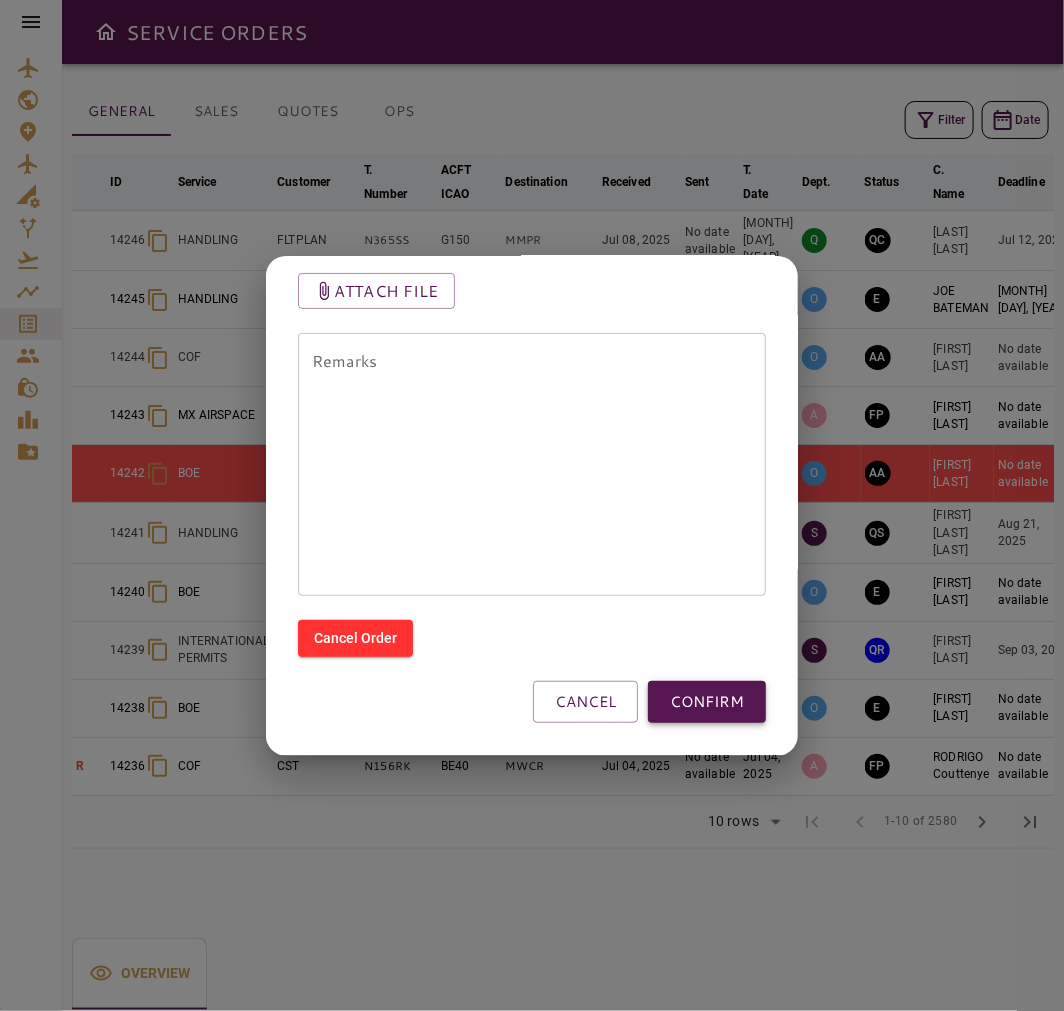 click on "CONFIRM" at bounding box center [707, 702] 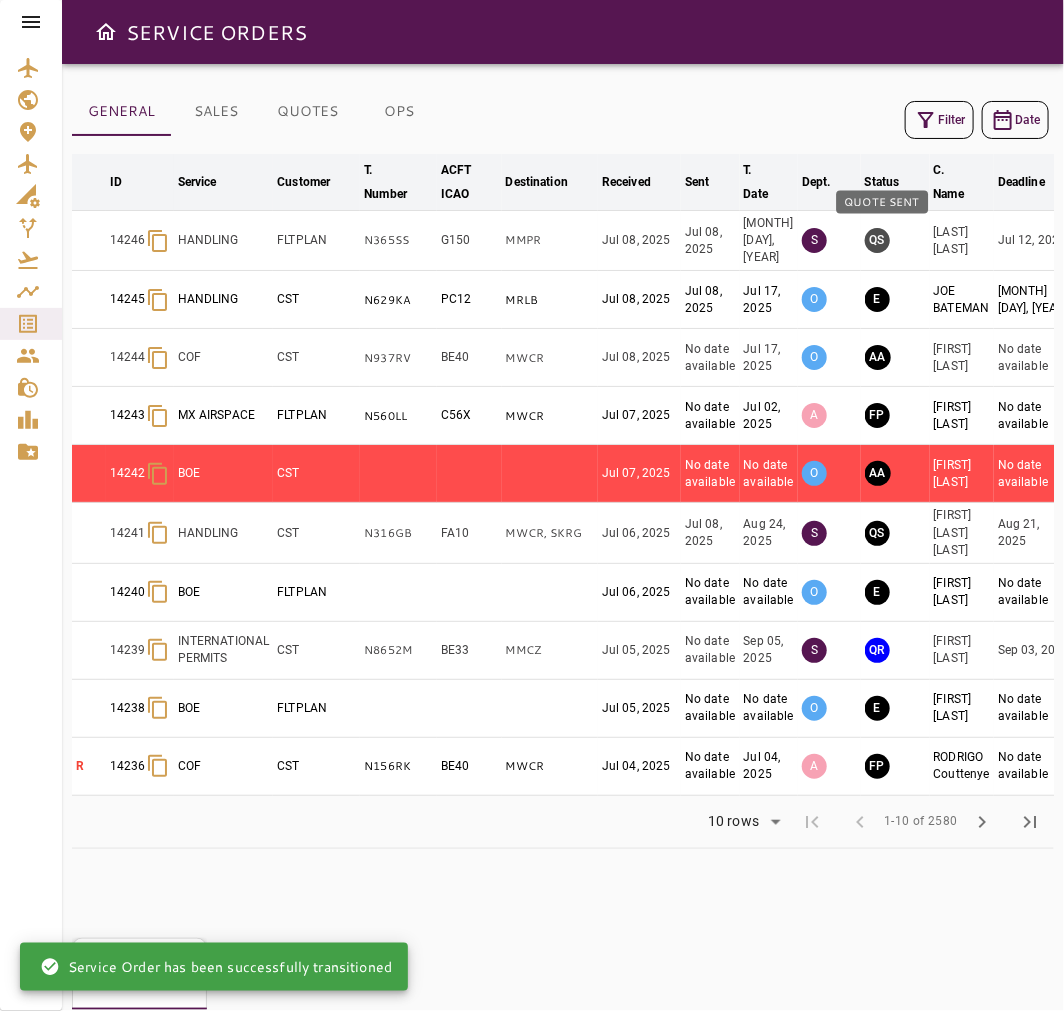 click on "QS" at bounding box center (877, 240) 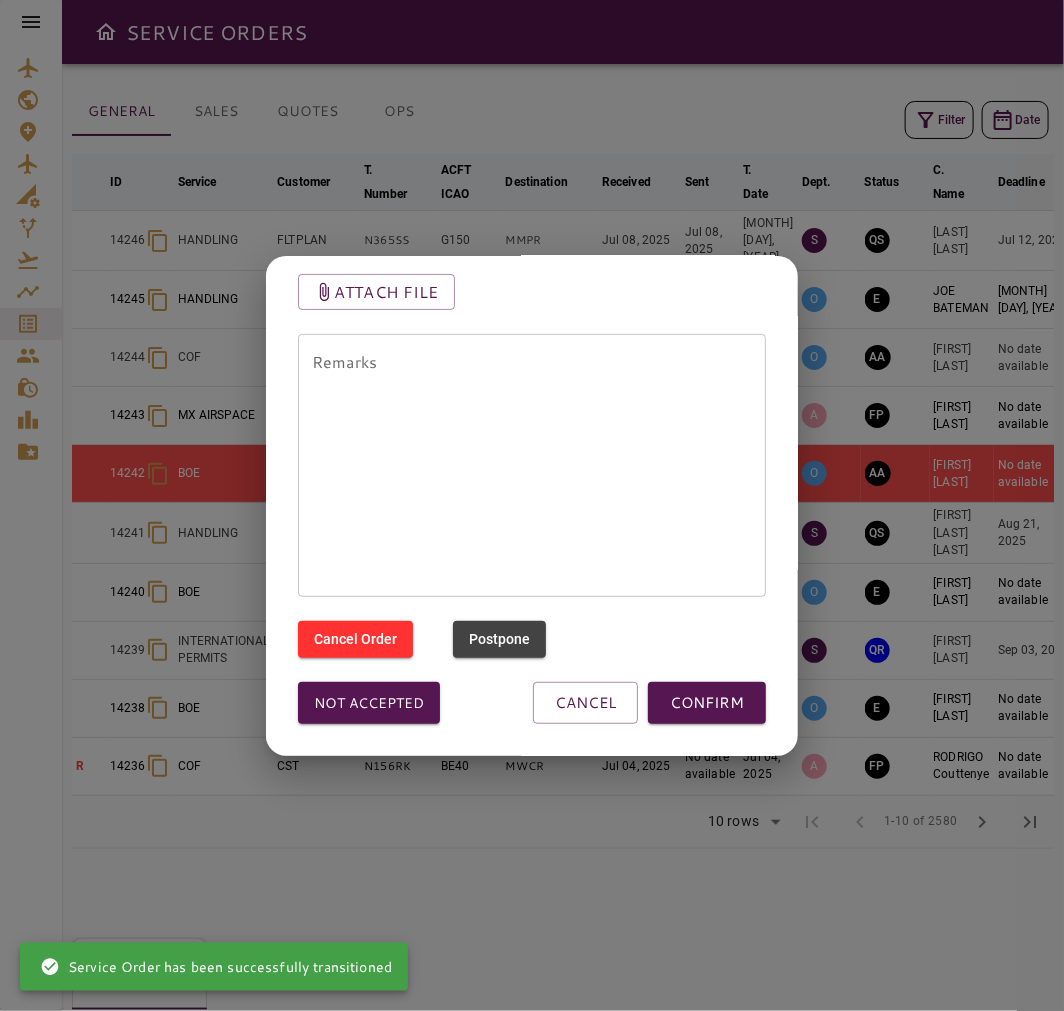 scroll, scrollTop: 196, scrollLeft: 0, axis: vertical 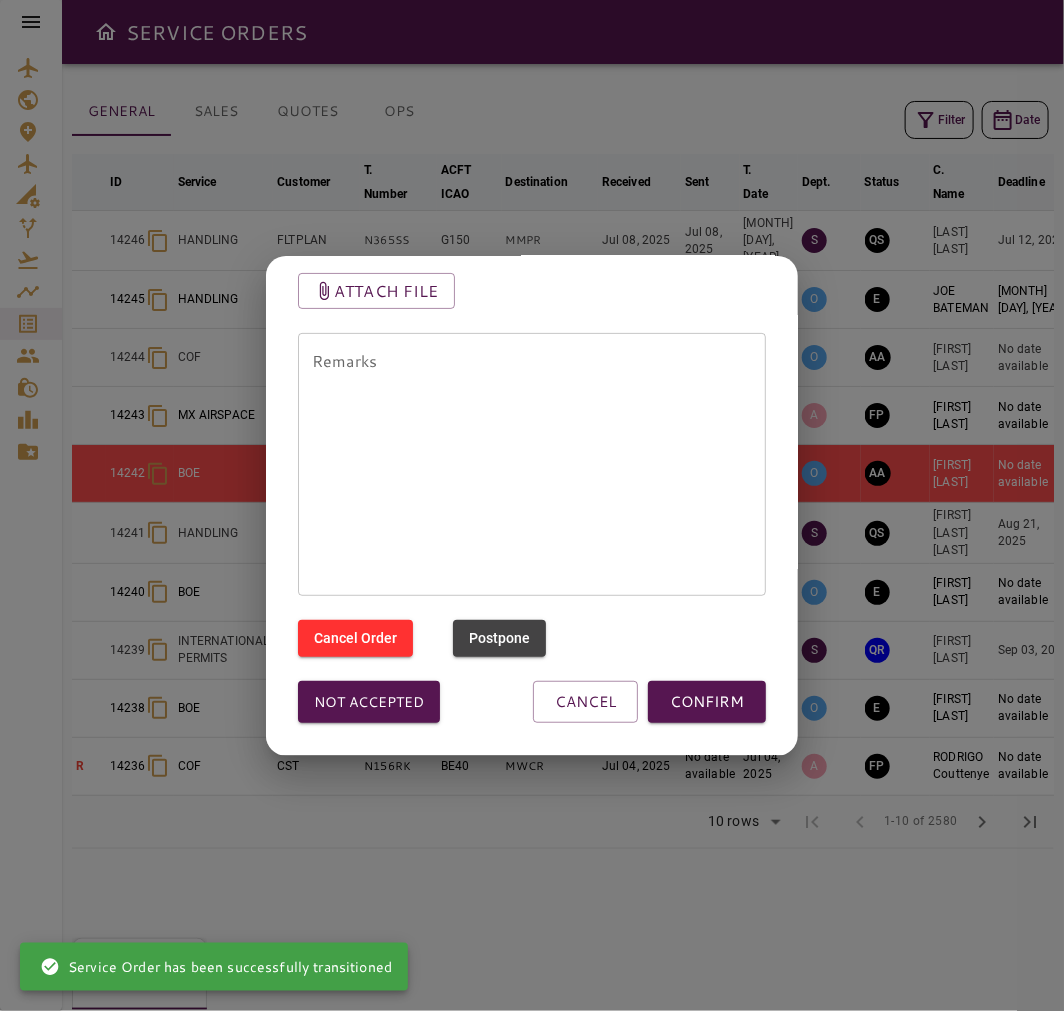 click on "Remarks" at bounding box center [532, 465] 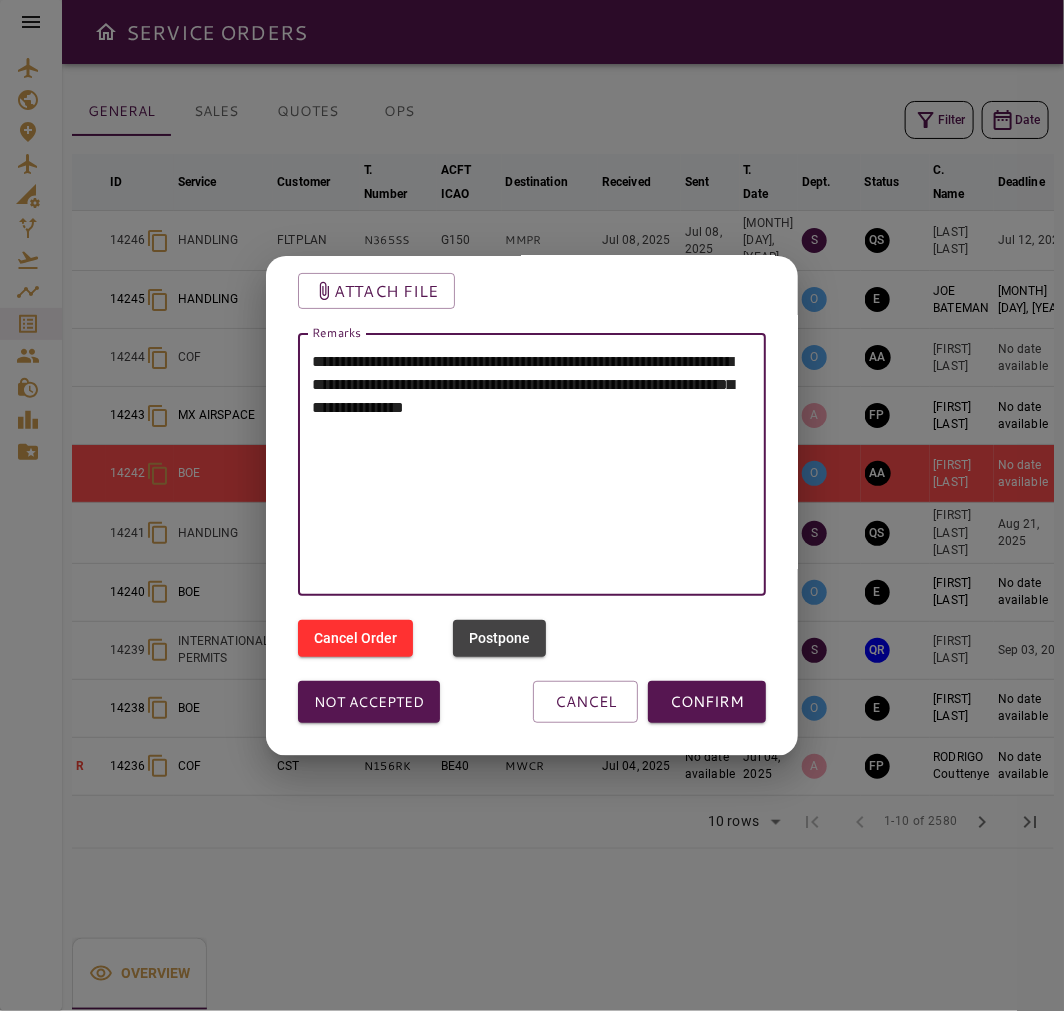 paste on "**********" 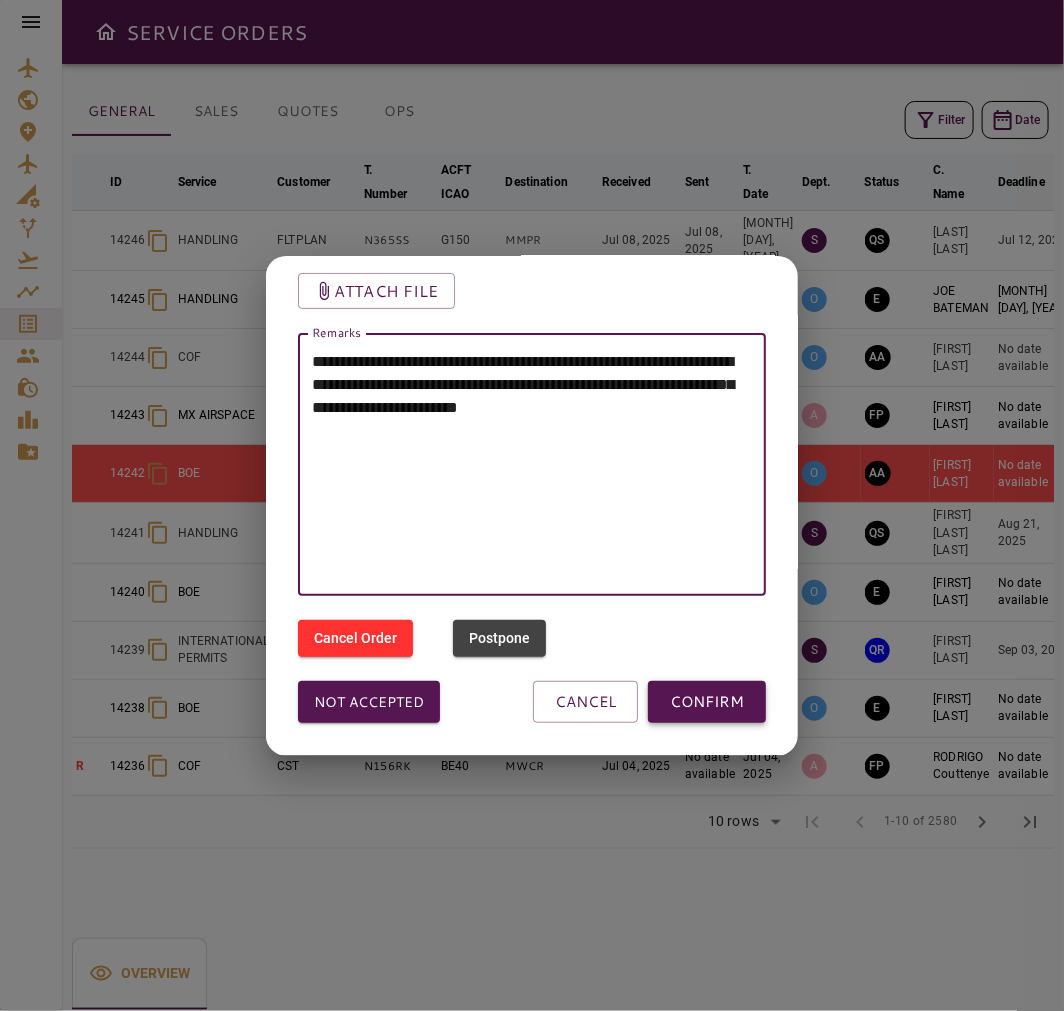 type on "**********" 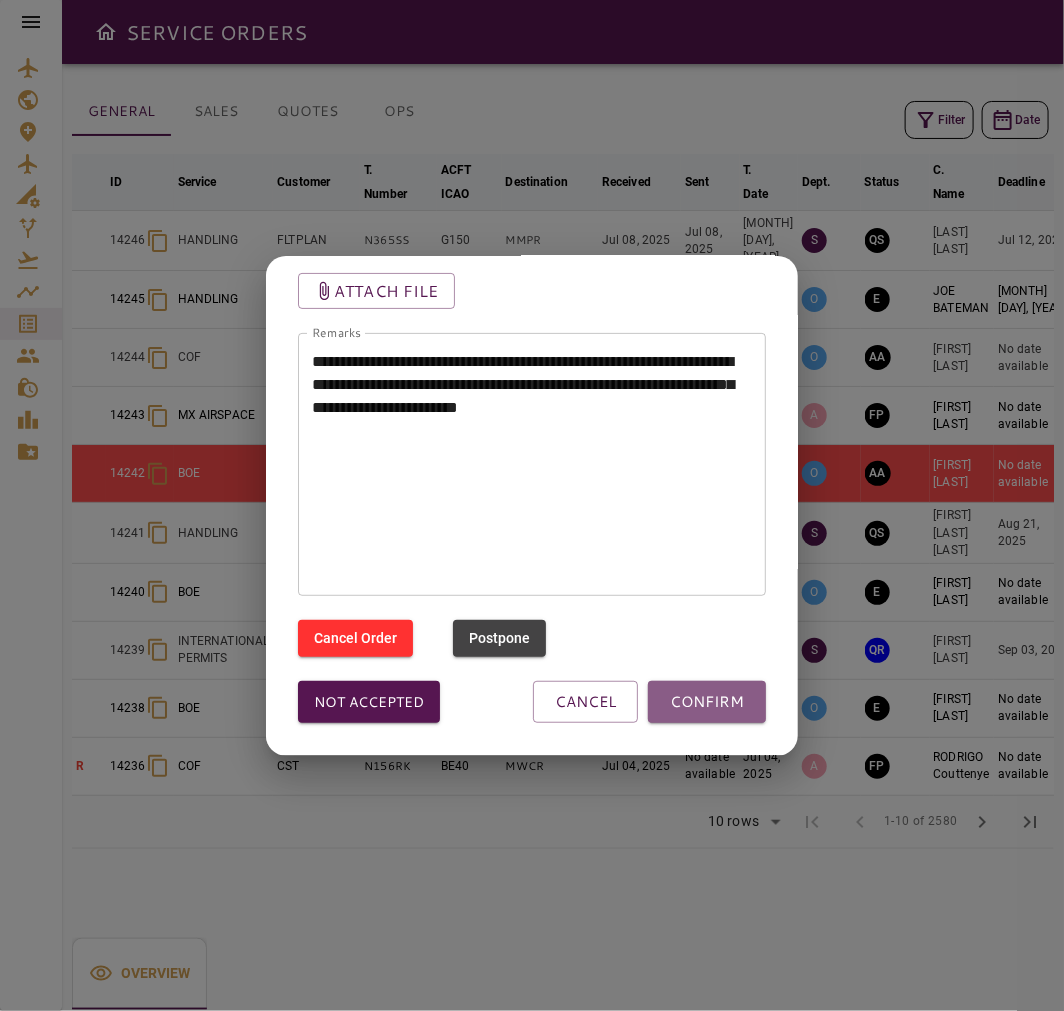 click on "CONFIRM" at bounding box center (707, 702) 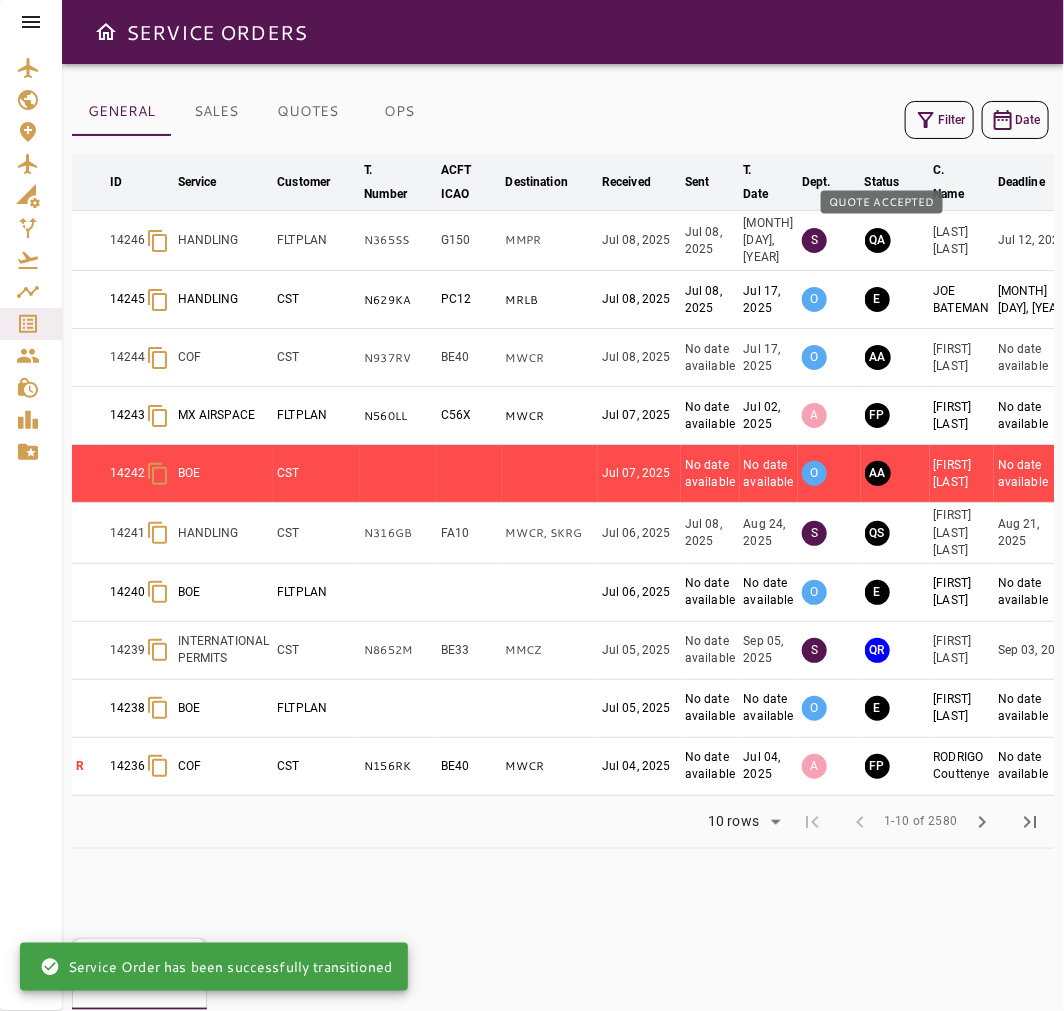 click on "QA" at bounding box center [878, 240] 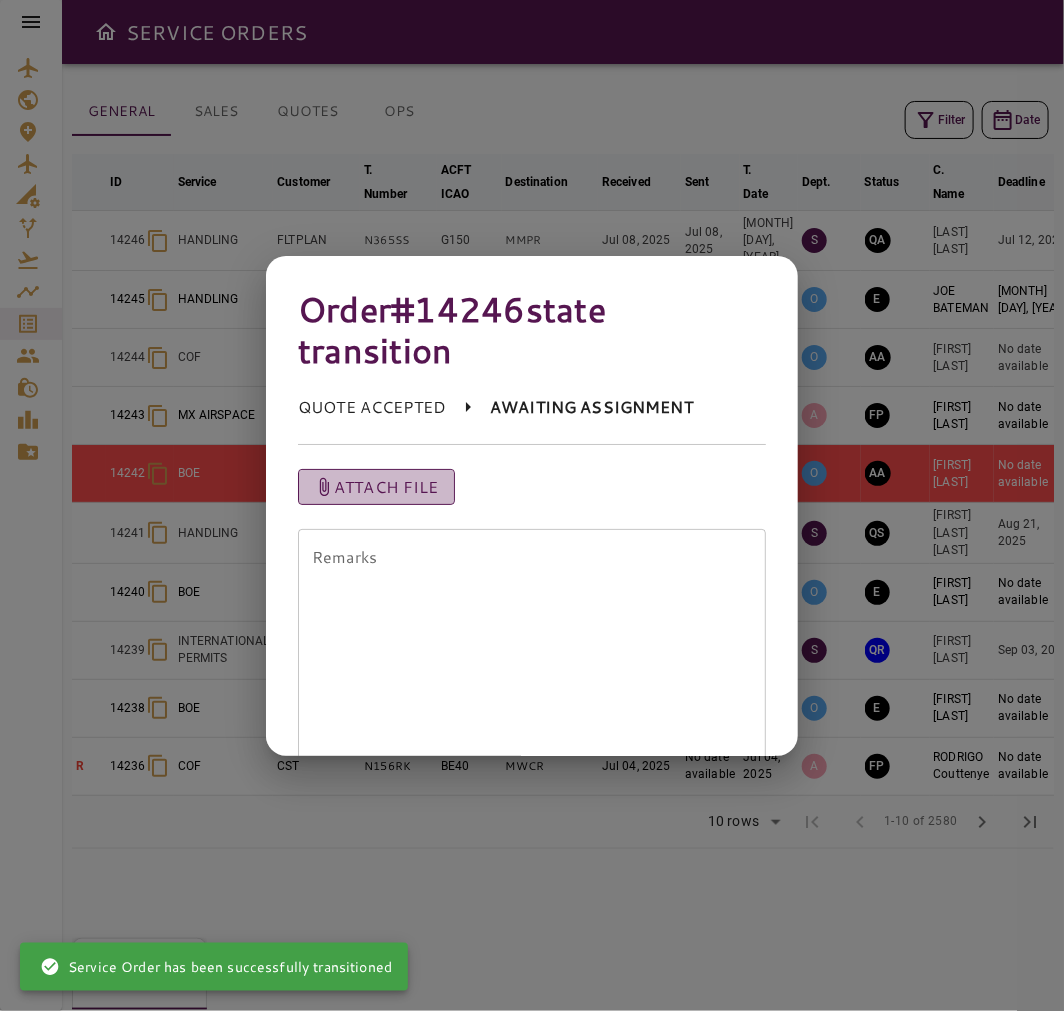 click on "Attach file" at bounding box center [386, 487] 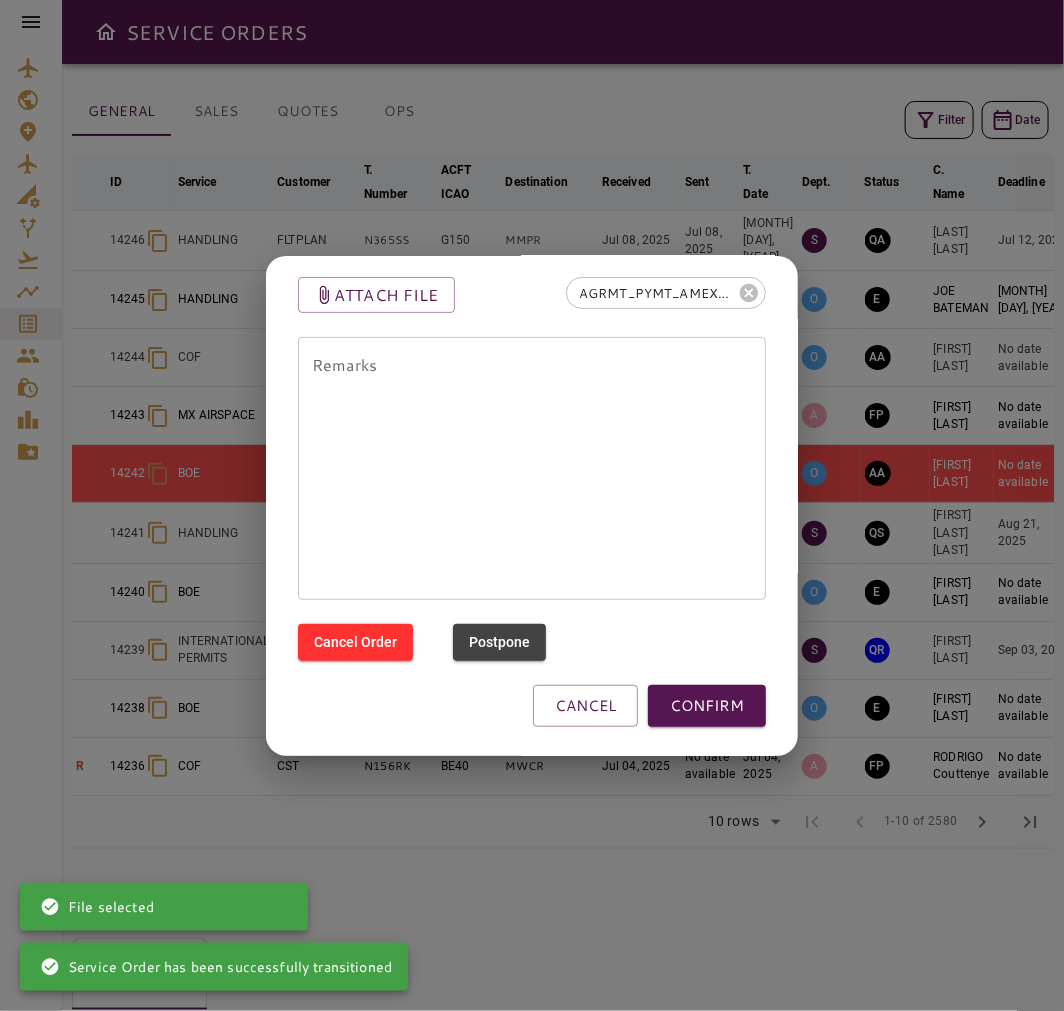 scroll, scrollTop: 196, scrollLeft: 0, axis: vertical 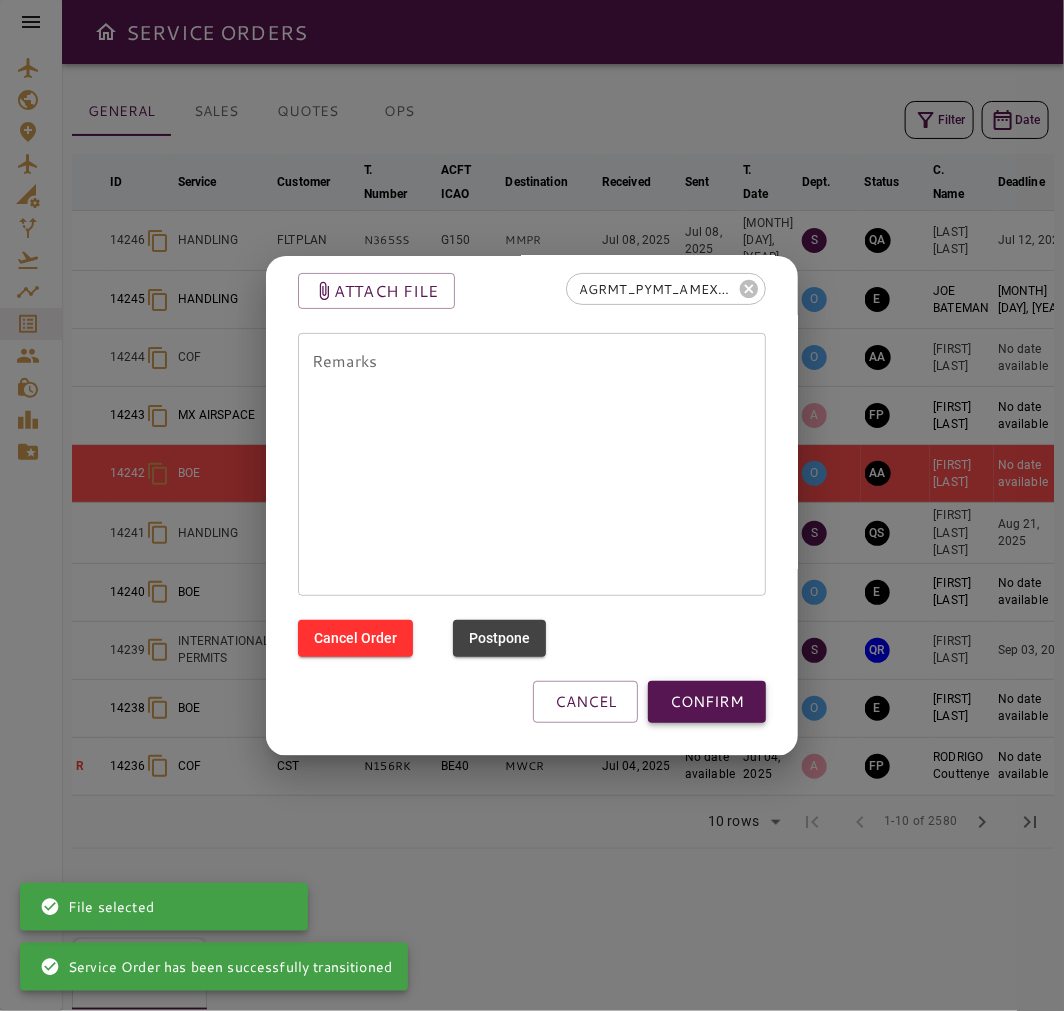 click on "CONFIRM" at bounding box center (707, 702) 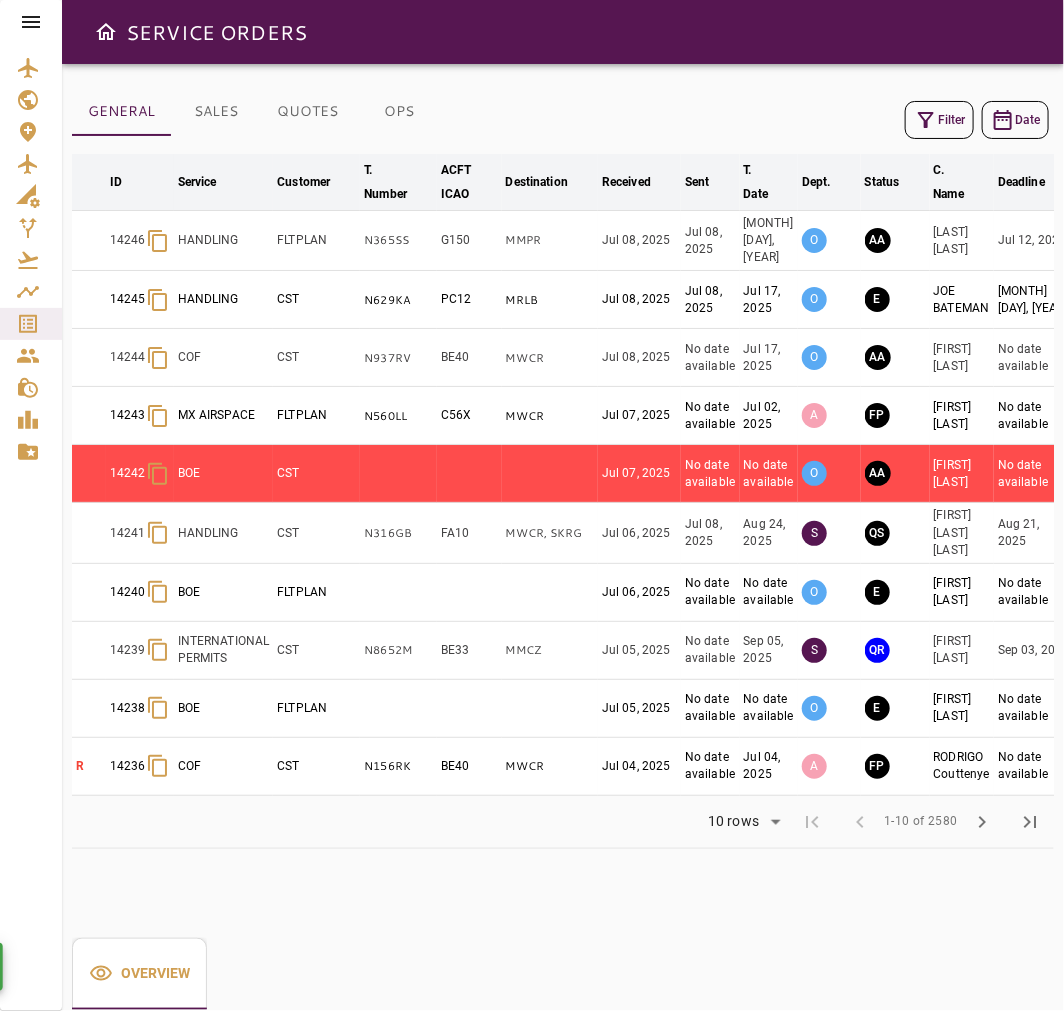 scroll, scrollTop: 0, scrollLeft: 91, axis: horizontal 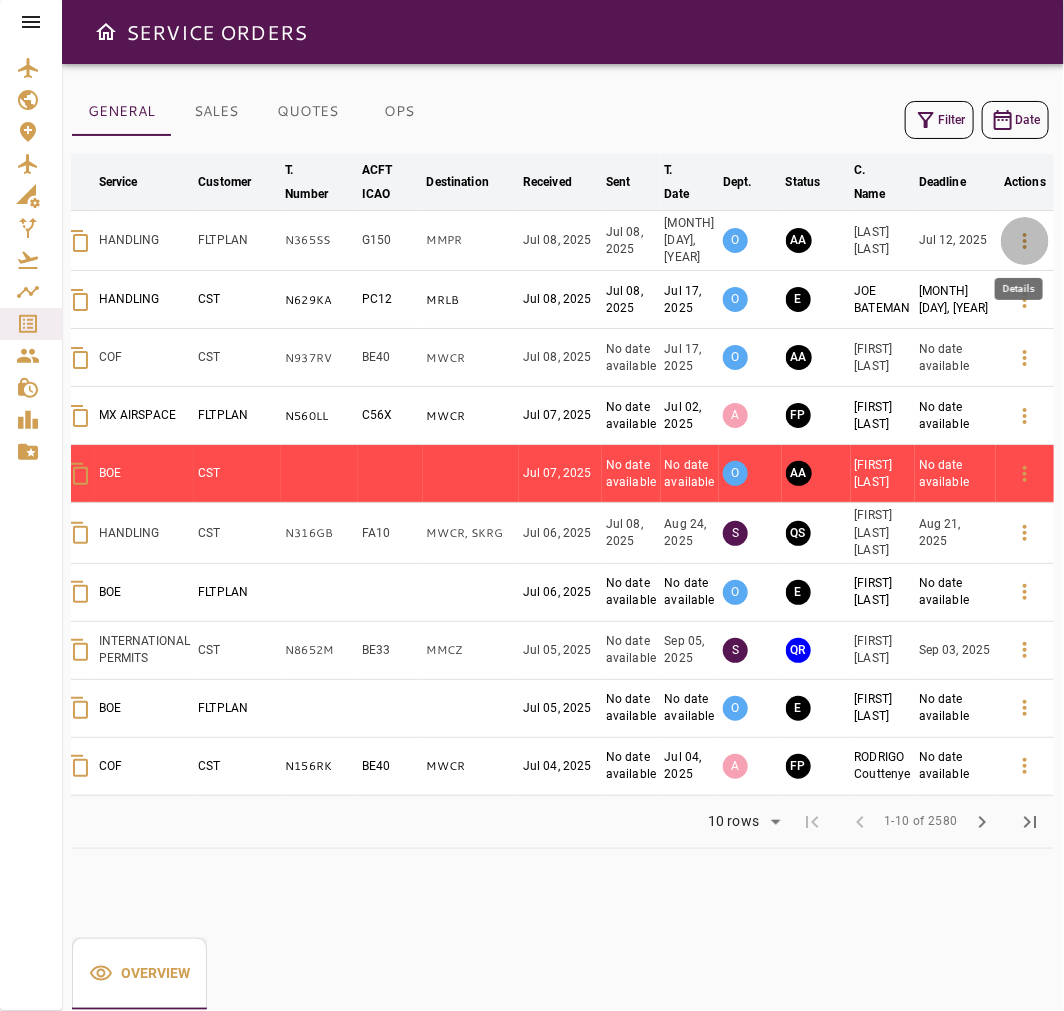 click at bounding box center [1025, 241] 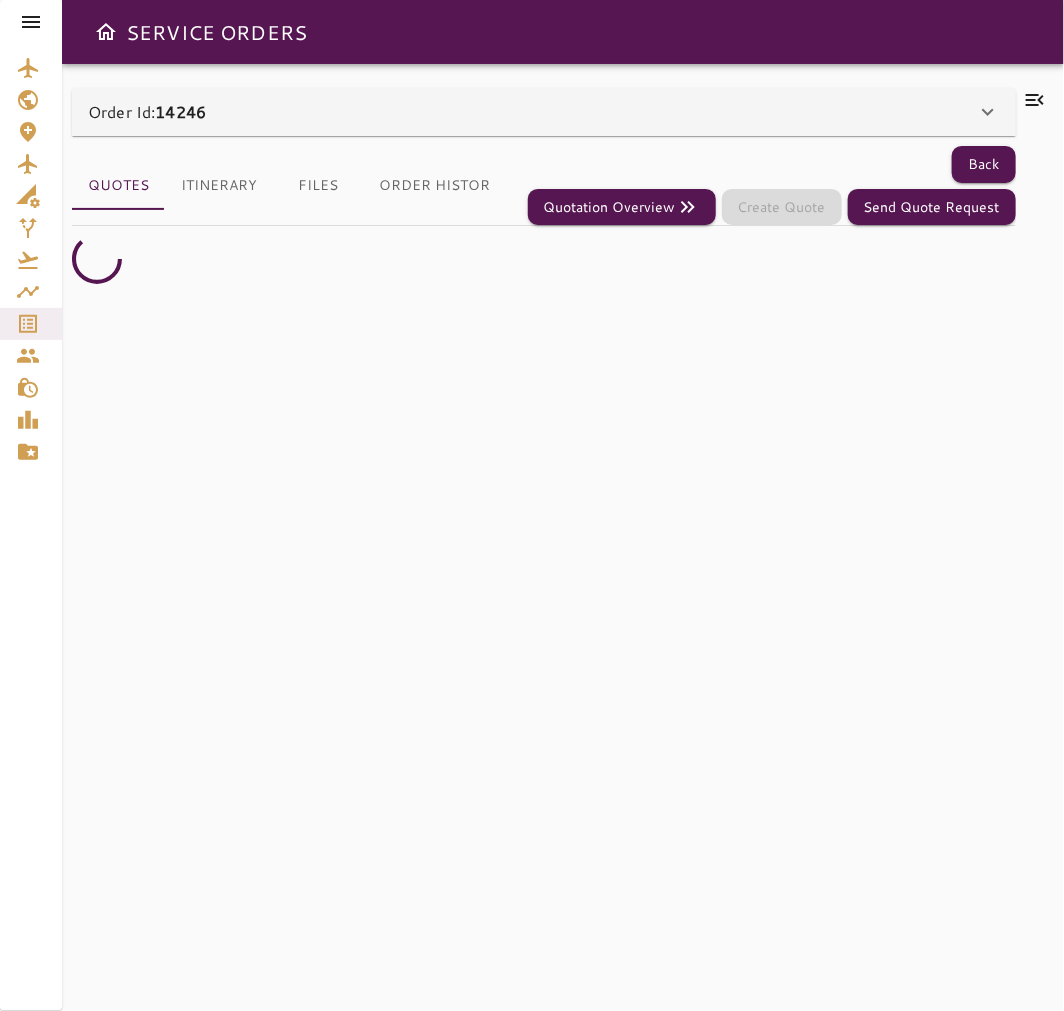 click at bounding box center (1035, 100) 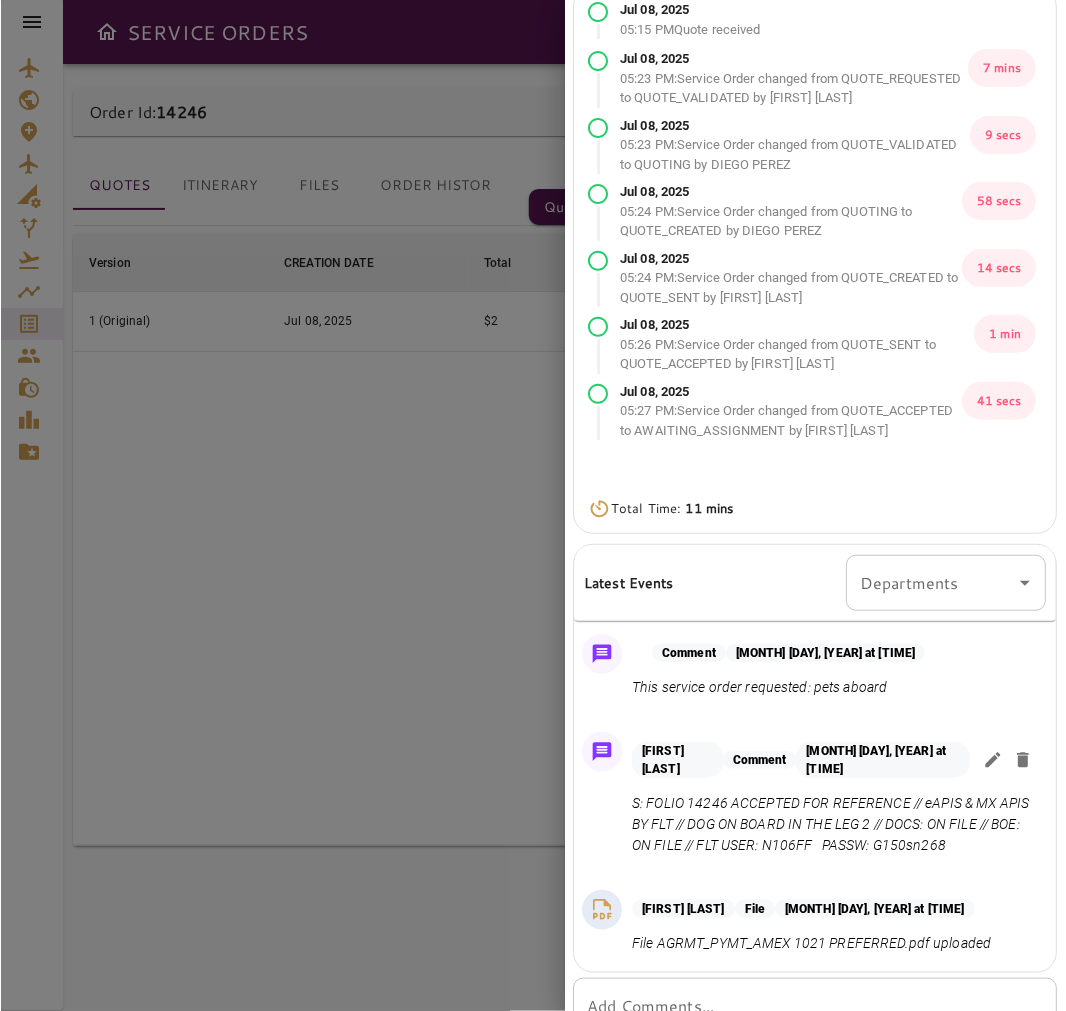 scroll, scrollTop: 116, scrollLeft: 0, axis: vertical 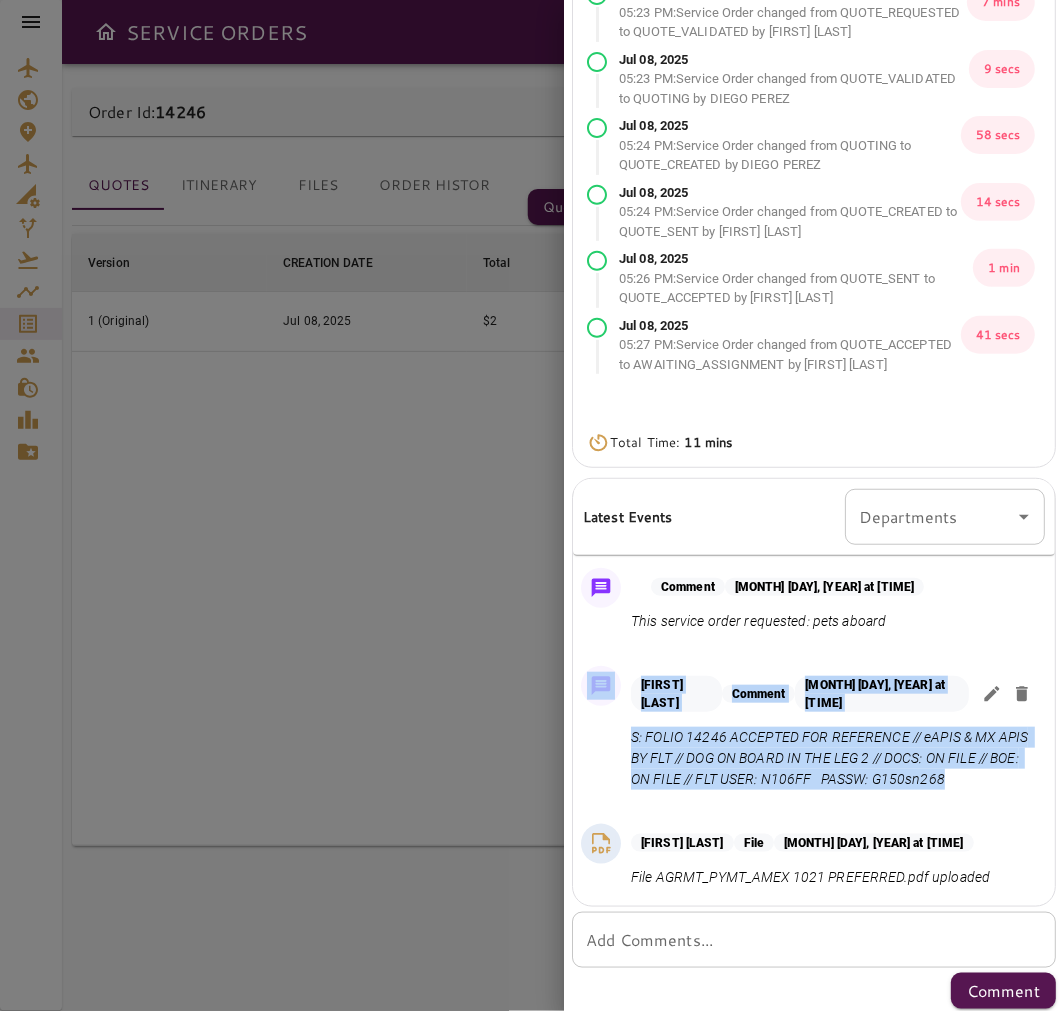 drag, startPoint x: 1008, startPoint y: 773, endPoint x: 613, endPoint y: 734, distance: 396.92065 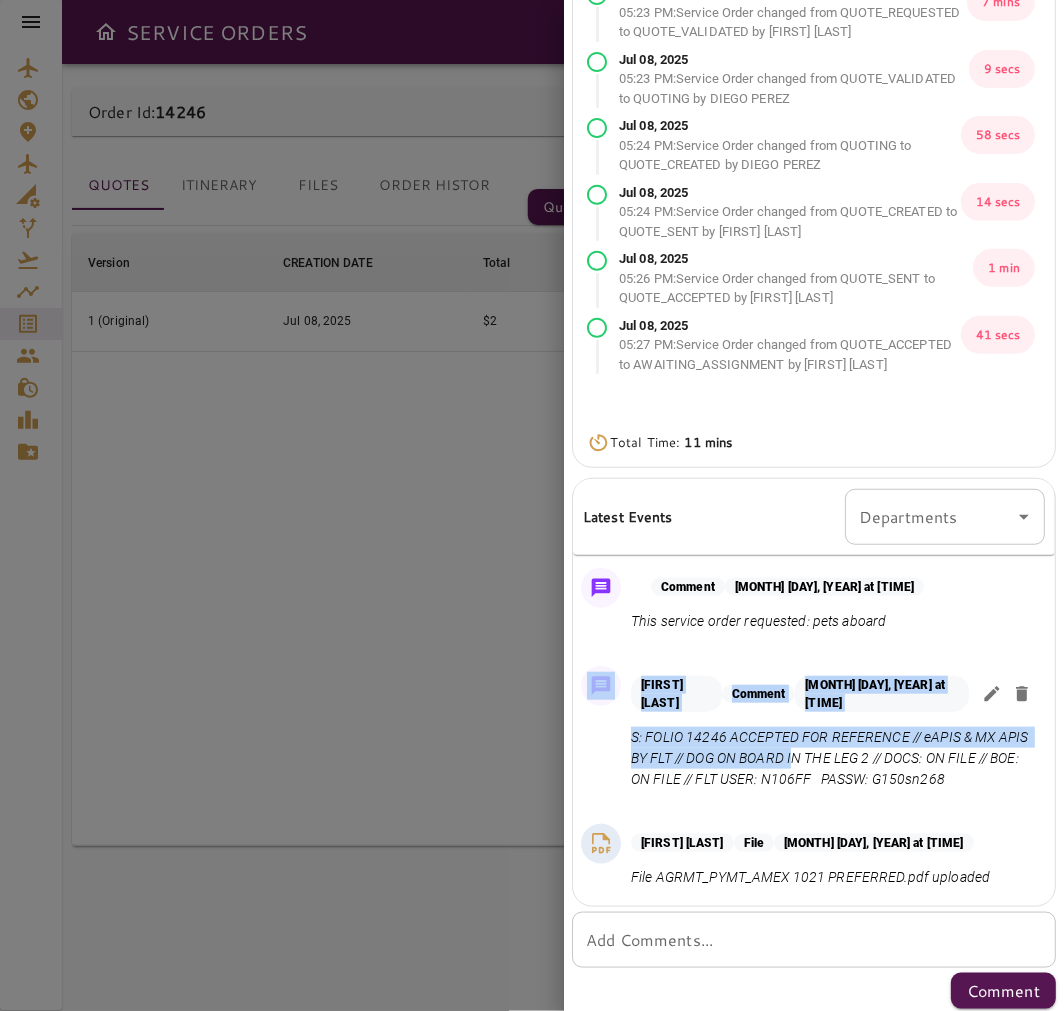 drag, startPoint x: 626, startPoint y: 728, endPoint x: 836, endPoint y: 753, distance: 211.48286 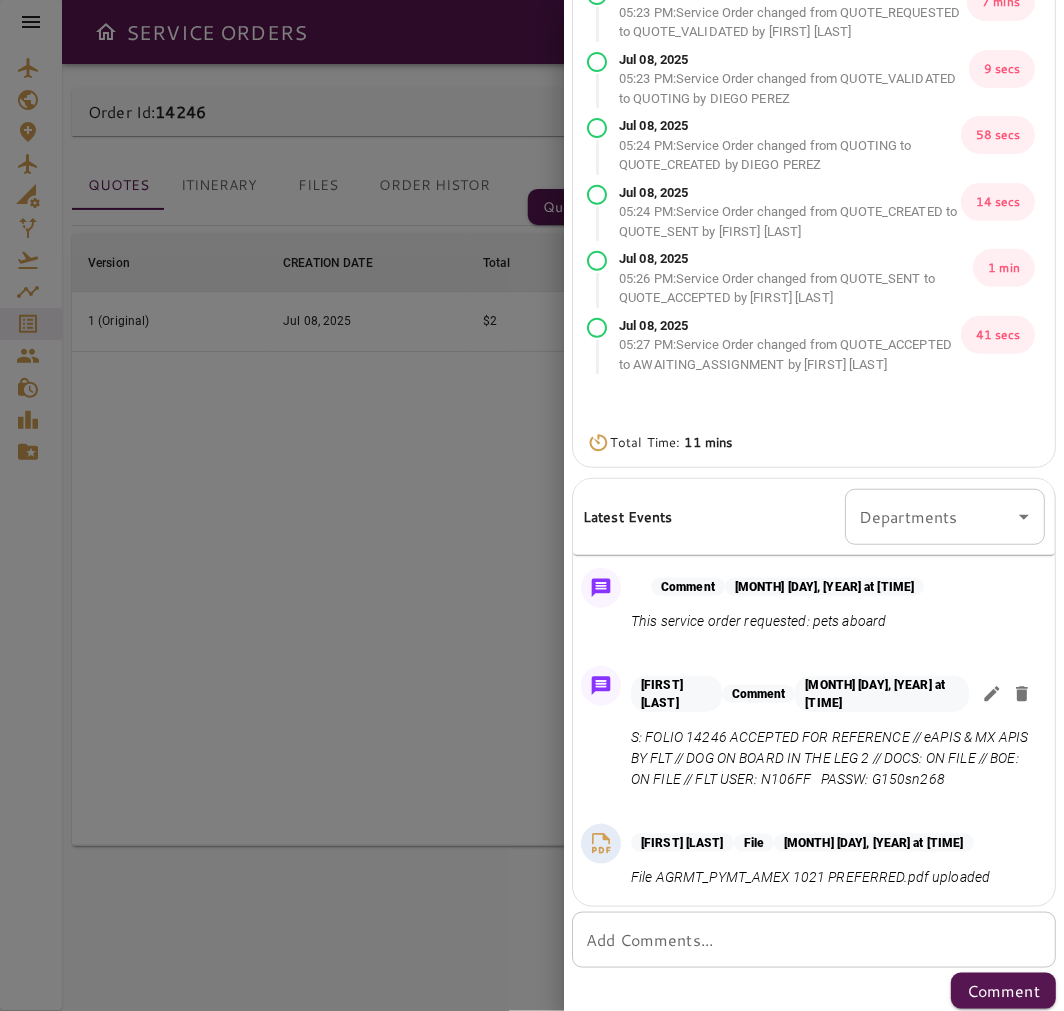 click on "[FIRST] [LAST] Comment [MONTH] [DAY], [YEAR] at [TIME] S: FOLIO [NUMBER] ACCEPTED FOR REFERENCE // eAPIS & MX APIS BY FLT // DOG ON BOARD IN THE LEG 2 // DOCS: ON FILE // BOE: ON FILE // FLT USER: [ALPHANUMERIC]   PASSW: [ALPHANUMERIC]" at bounding box center (814, 605) 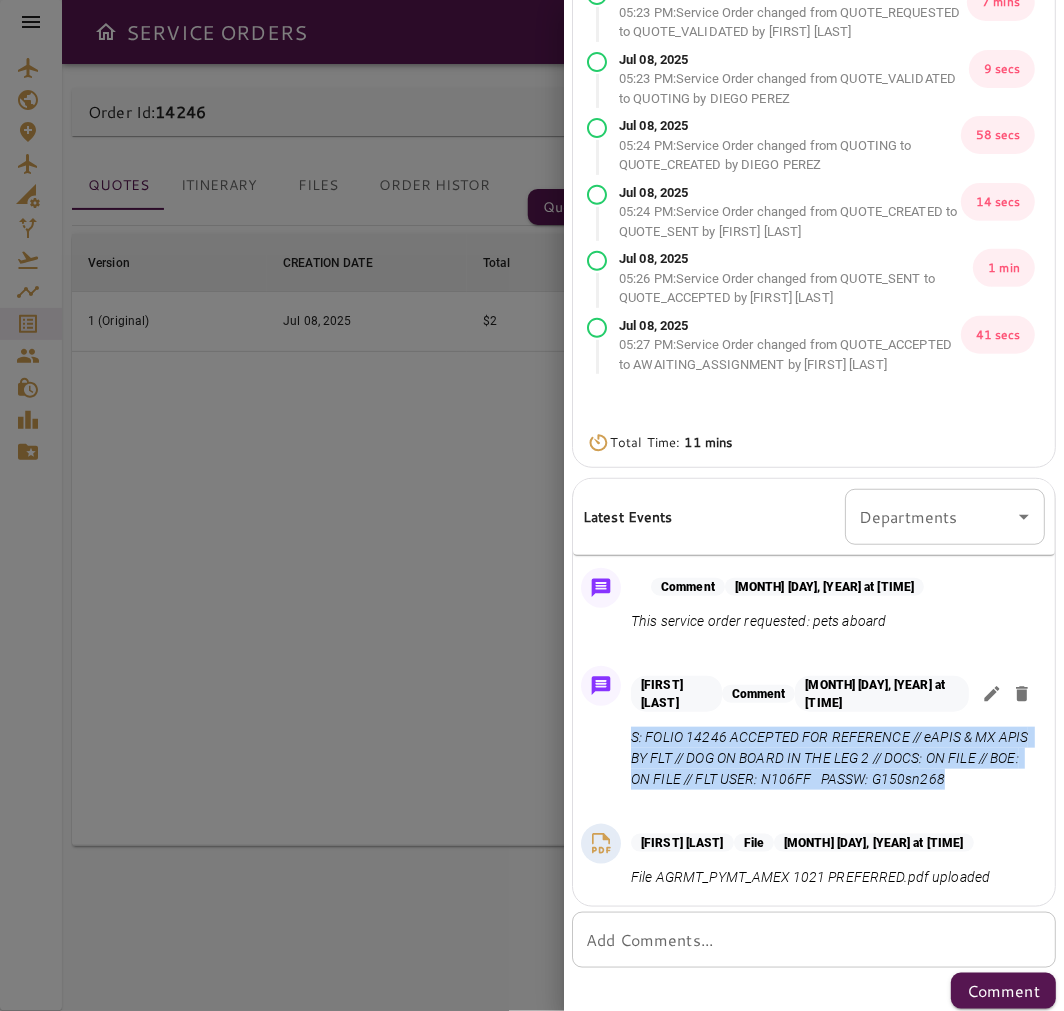 drag, startPoint x: 1002, startPoint y: 778, endPoint x: 630, endPoint y: 725, distance: 375.75656 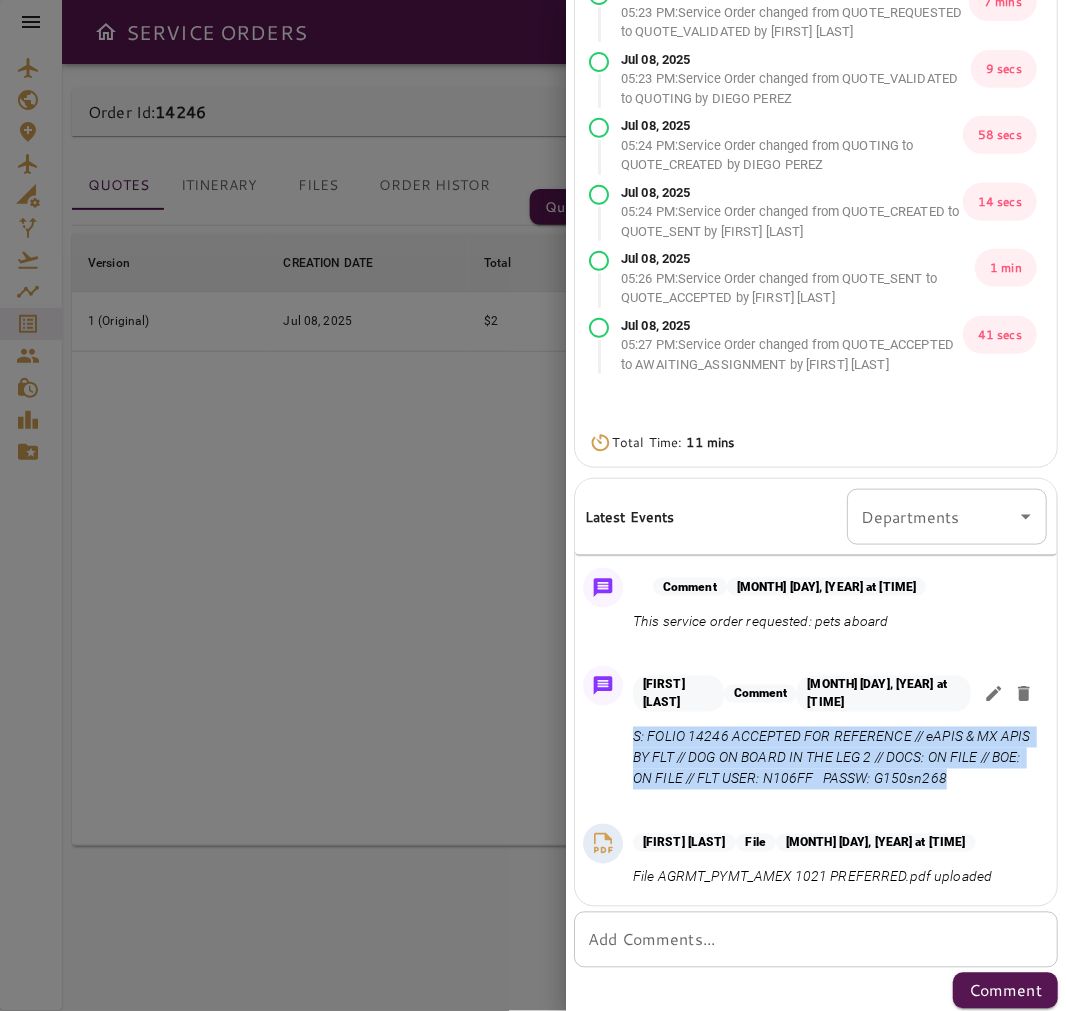 drag, startPoint x: 778, startPoint y: 765, endPoint x: 878, endPoint y: 770, distance: 100.12492 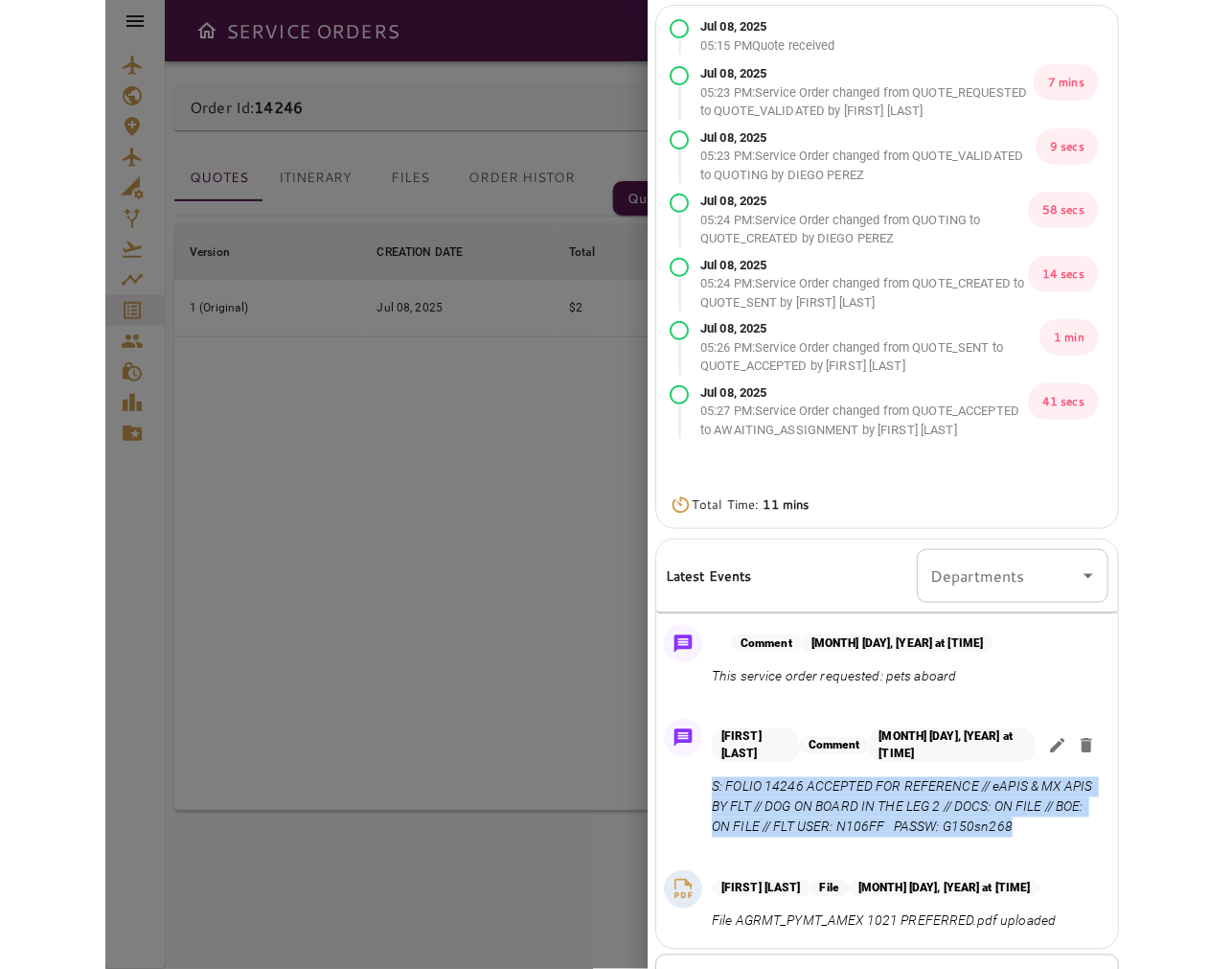 scroll, scrollTop: 0, scrollLeft: 0, axis: both 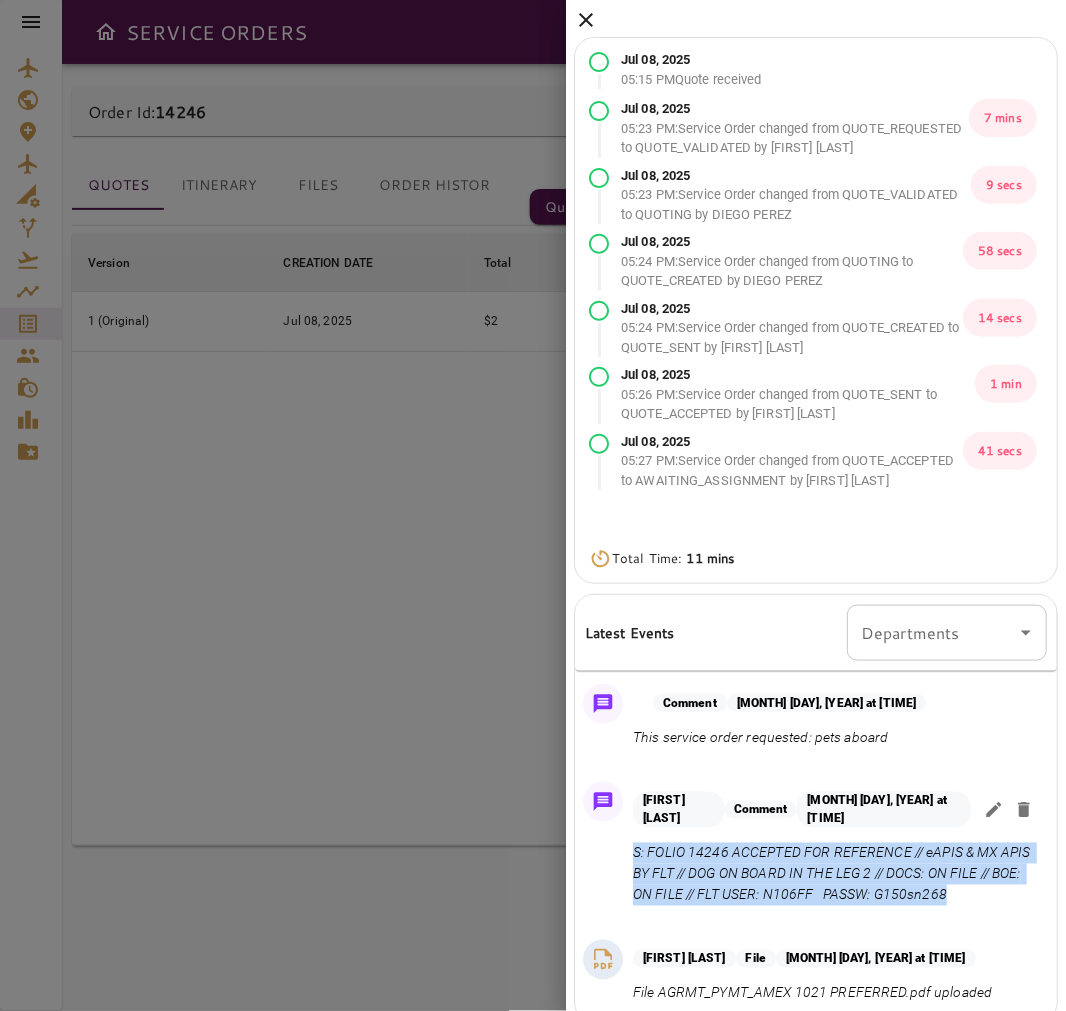 click at bounding box center (586, 20) 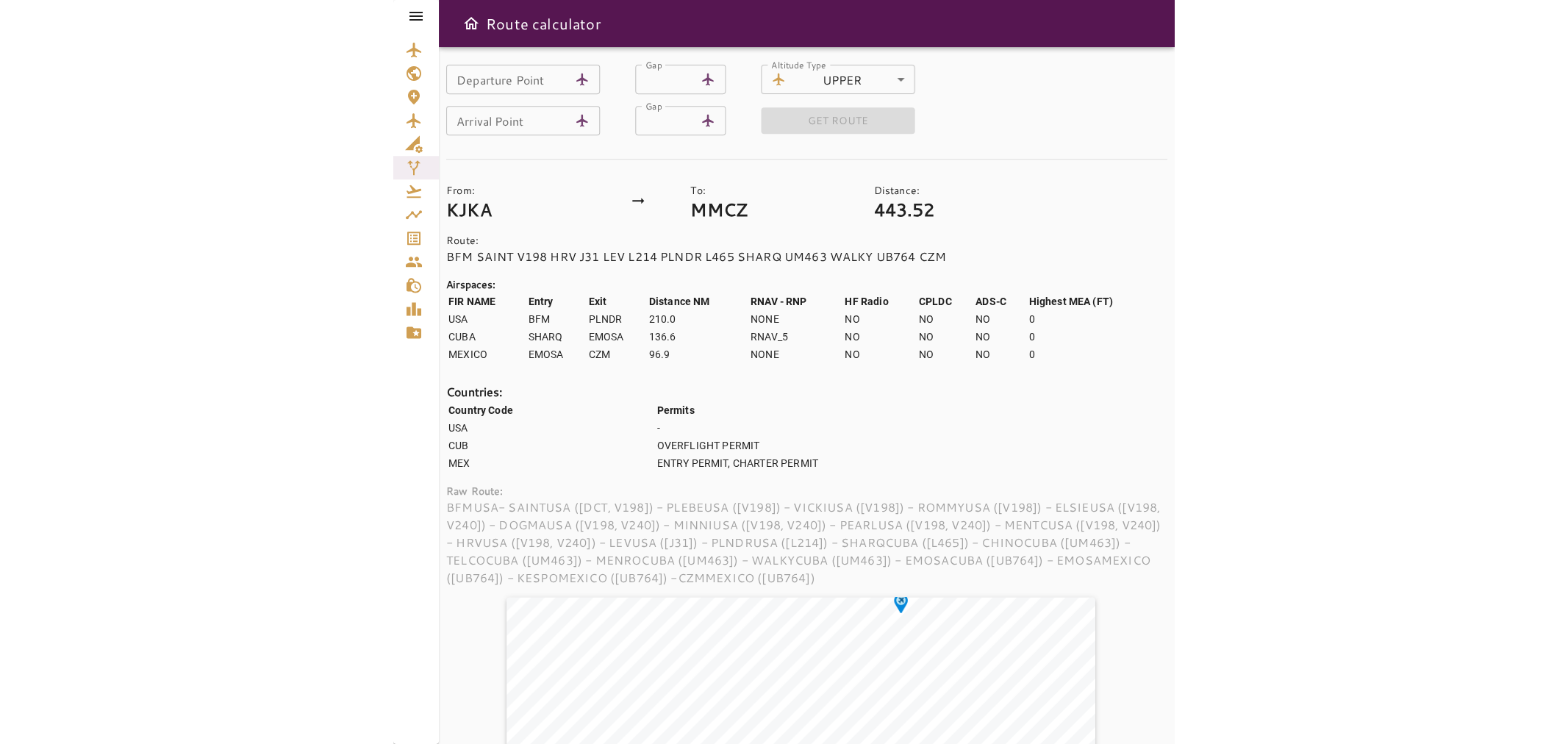 scroll, scrollTop: 0, scrollLeft: 0, axis: both 